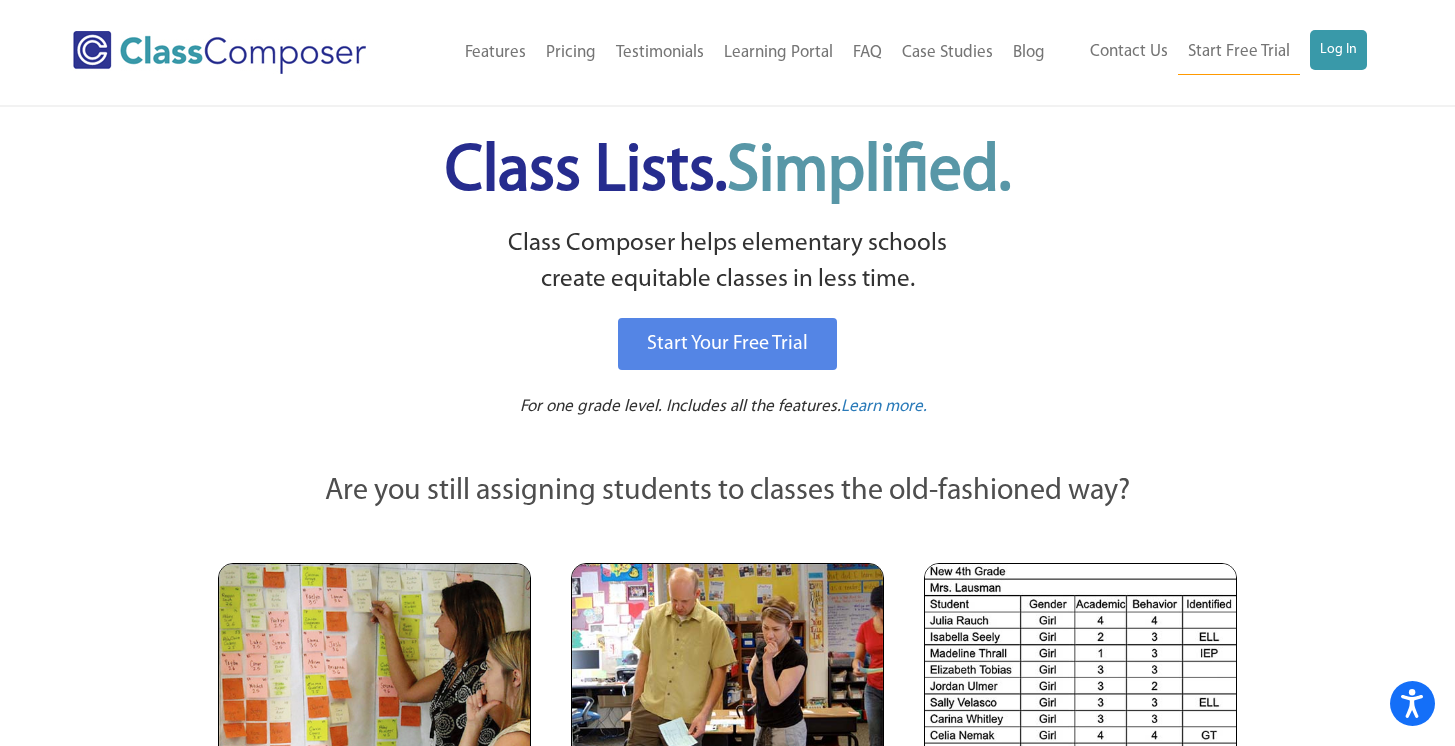 scroll, scrollTop: 0, scrollLeft: 0, axis: both 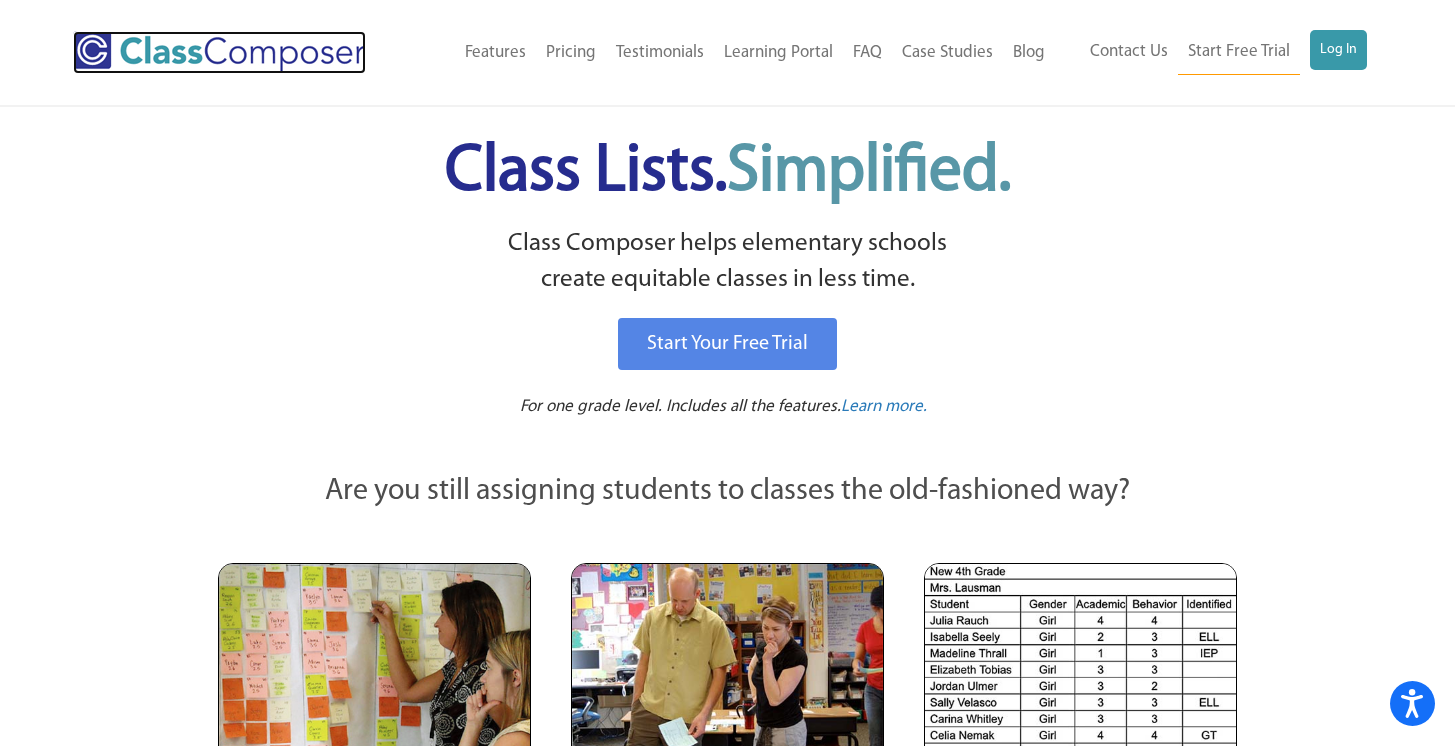 click at bounding box center (219, 52) 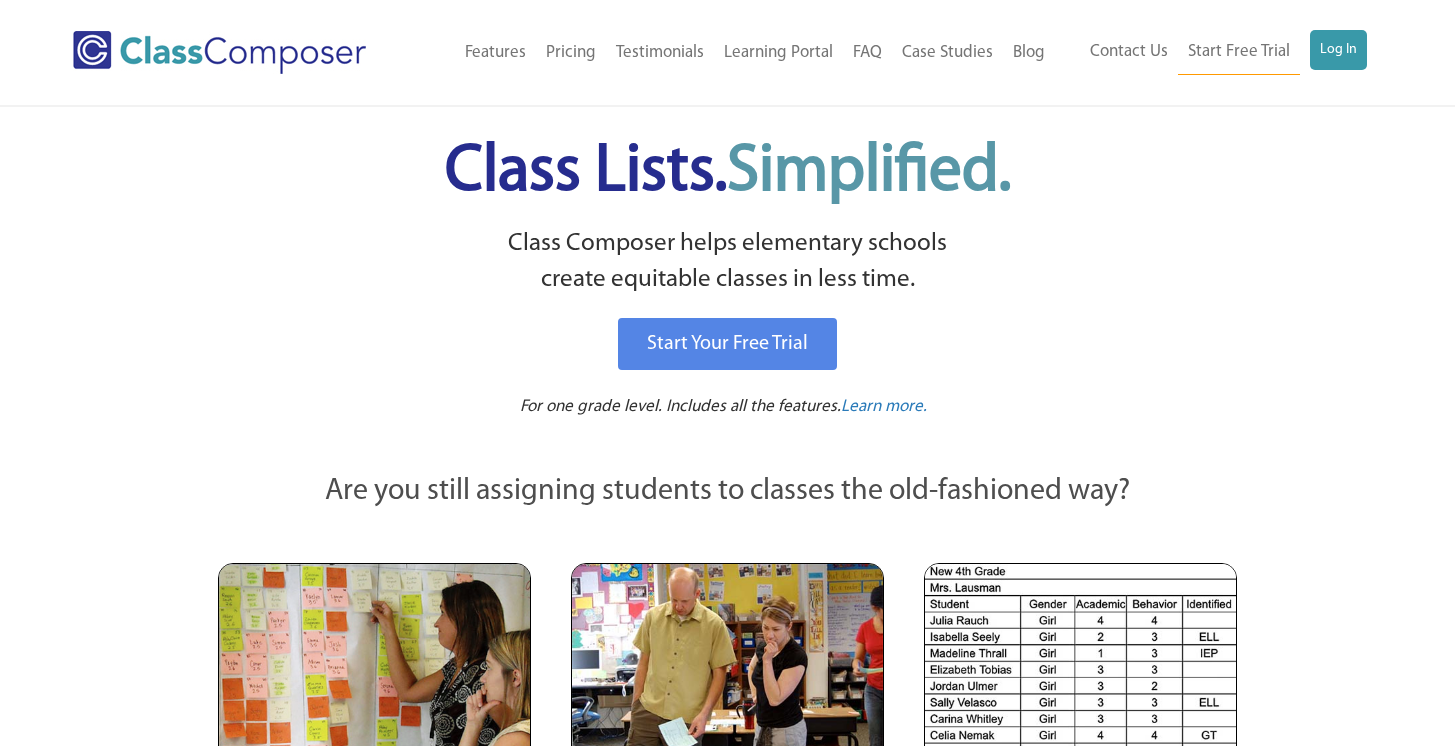 scroll, scrollTop: 0, scrollLeft: 0, axis: both 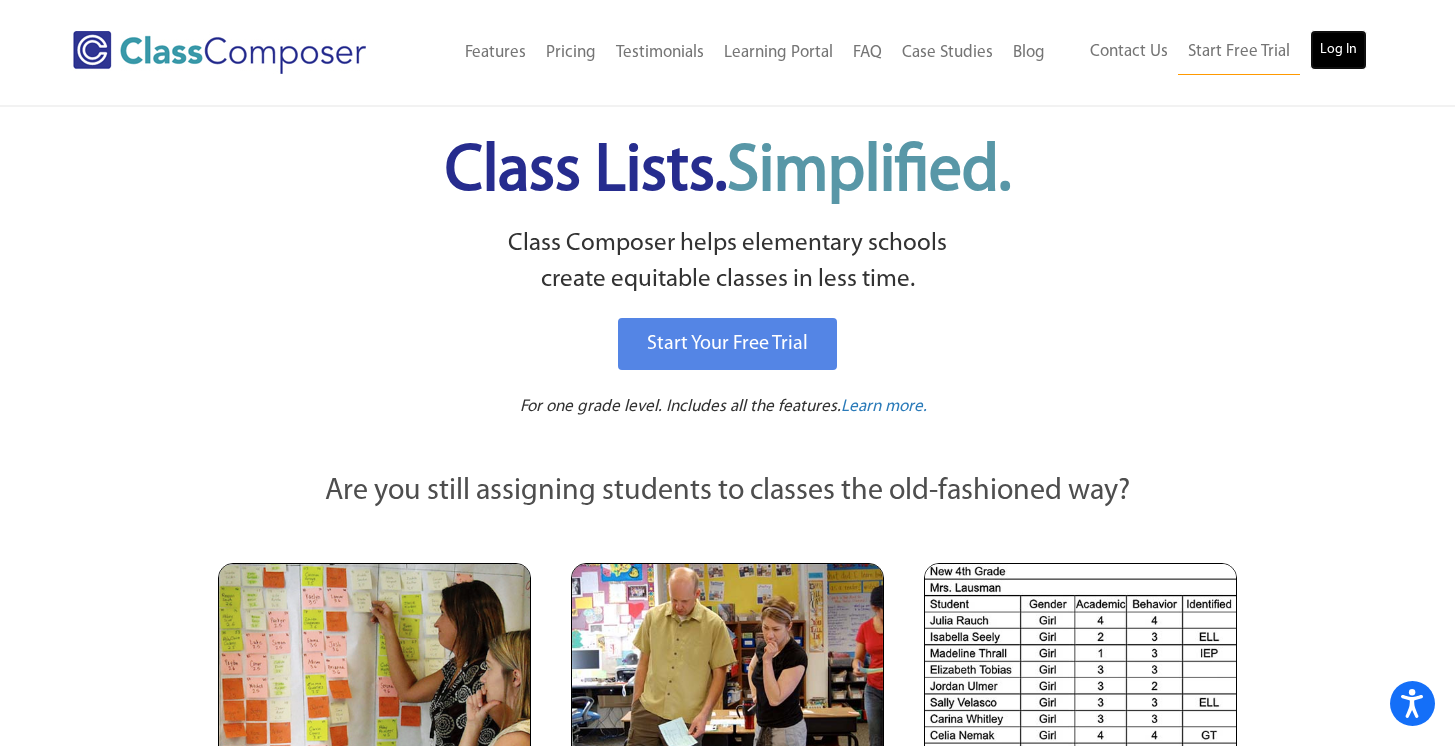click on "Log In" at bounding box center (1338, 50) 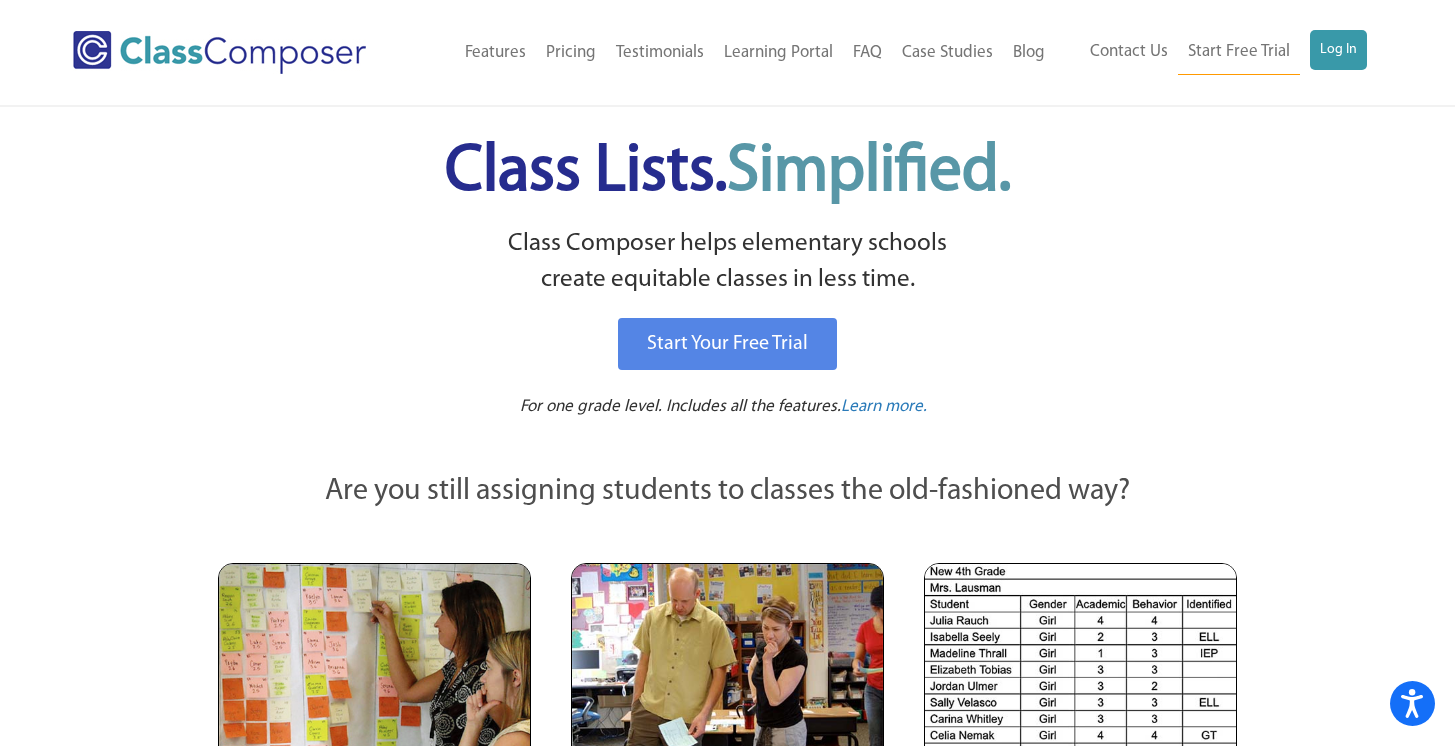 click on "Class Lists.  Simplified.
Class Composer helps elementary schools
create equitable classes in less time.
Start Your Free Trial
For one grade level. Includes all the features.   Learn more.
Are you still assigning students to classes the old-fashioned way?
Teachers Looking at Sticky Notes
Blue and Pink Paper Cards
Sifting Through Rows of Spreadsheet Data
Discover a Better Way with Class Composer
Student  Placement Software  Your Teachers Will Love
How It Works" at bounding box center [727, 3385] 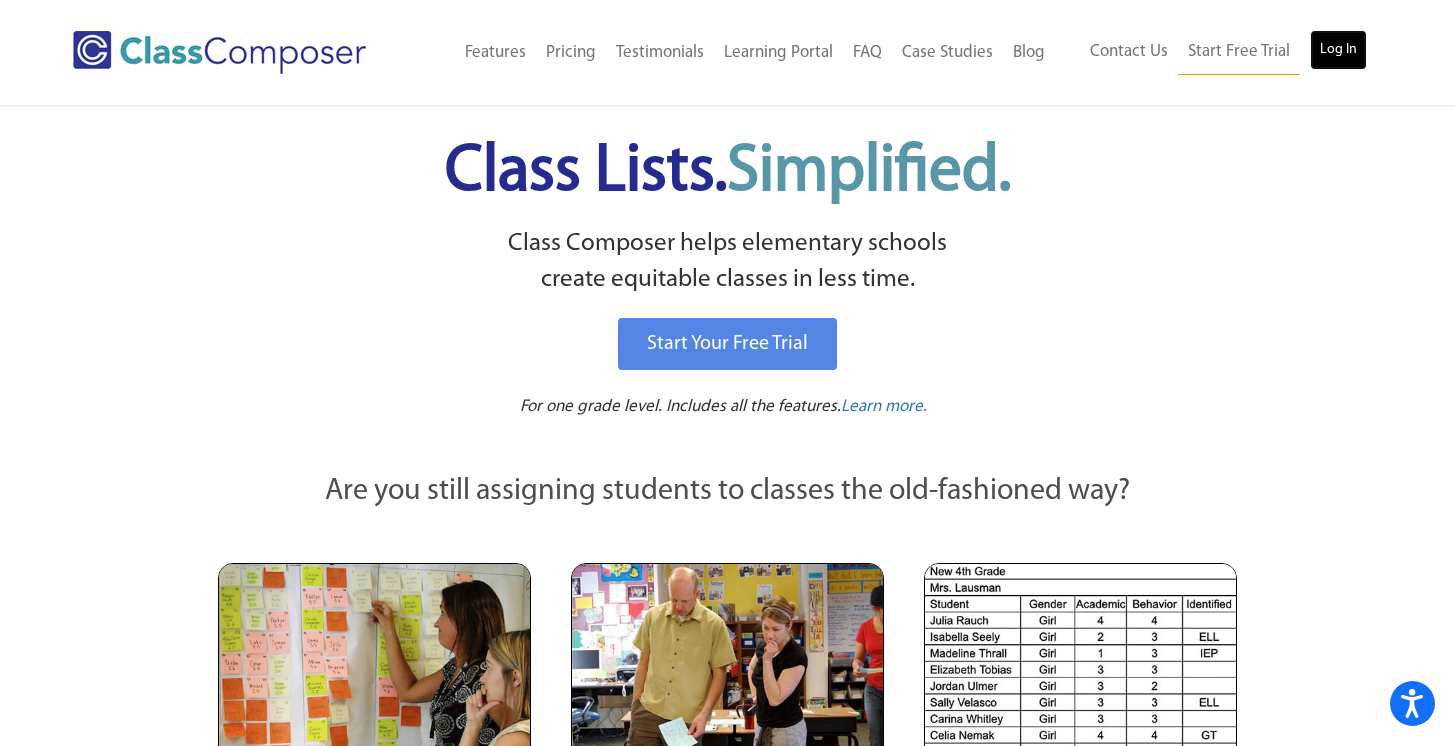 click on "Log In" at bounding box center [1338, 50] 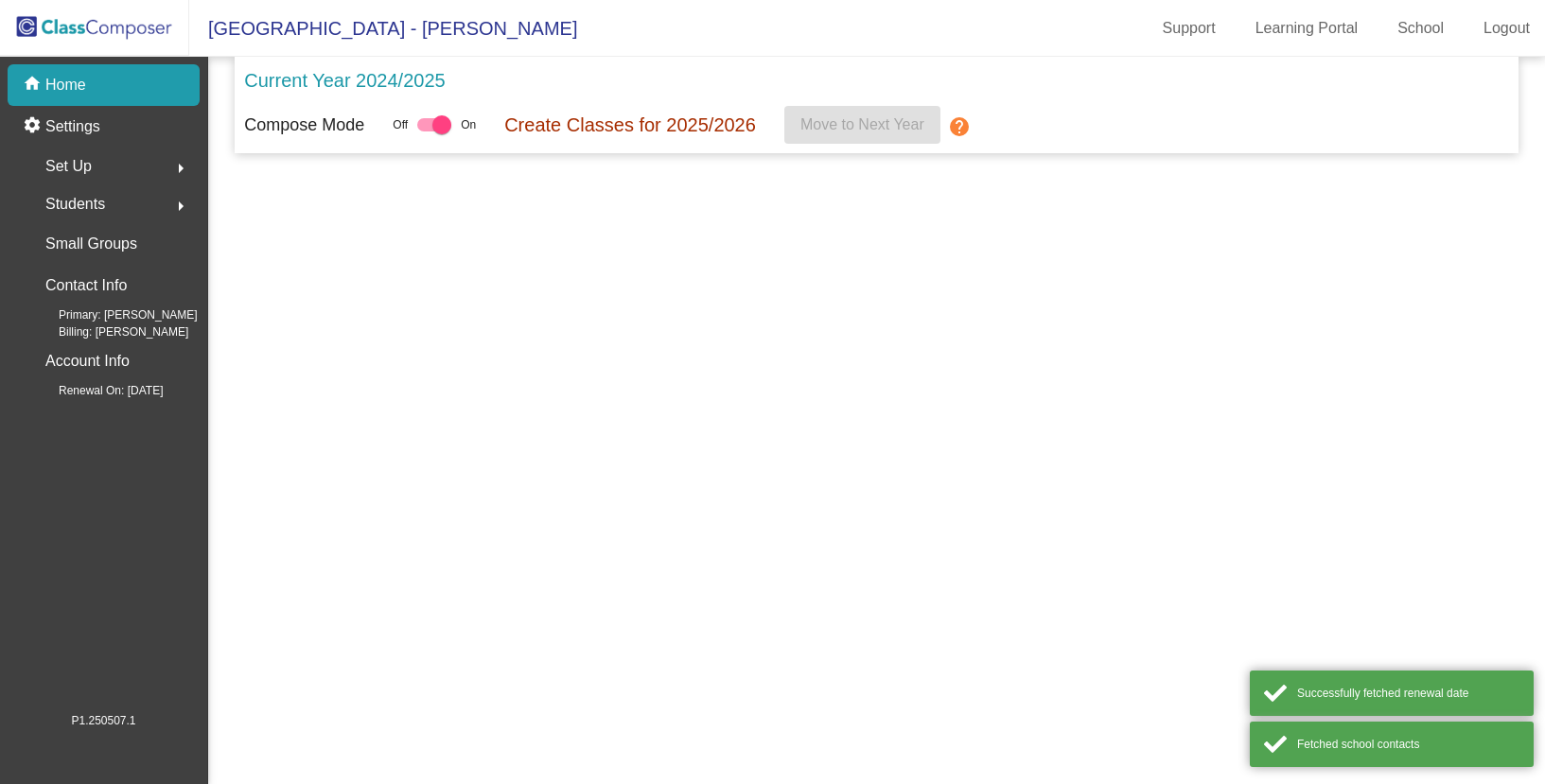 scroll, scrollTop: 0, scrollLeft: 0, axis: both 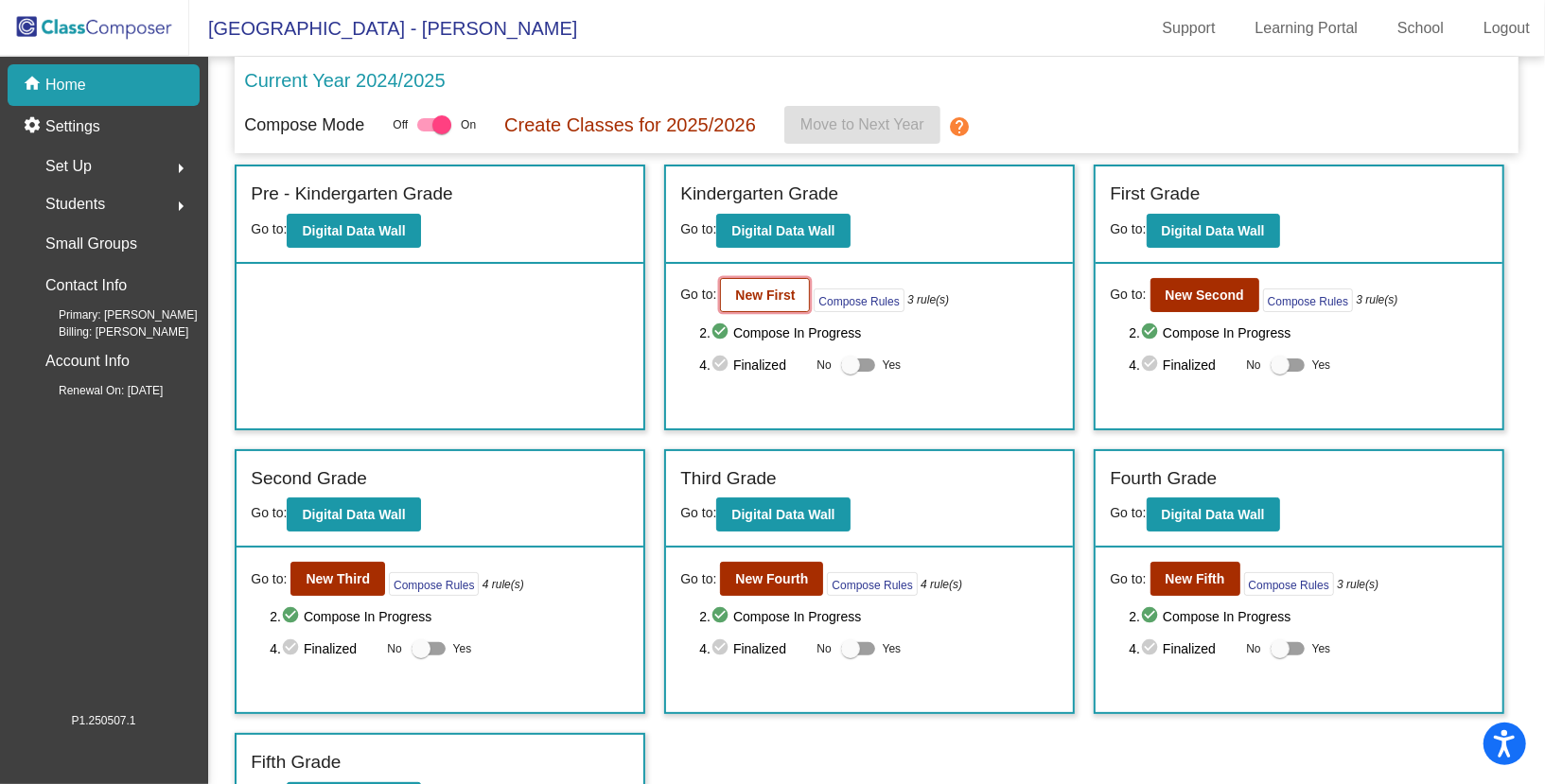 click on "New First" 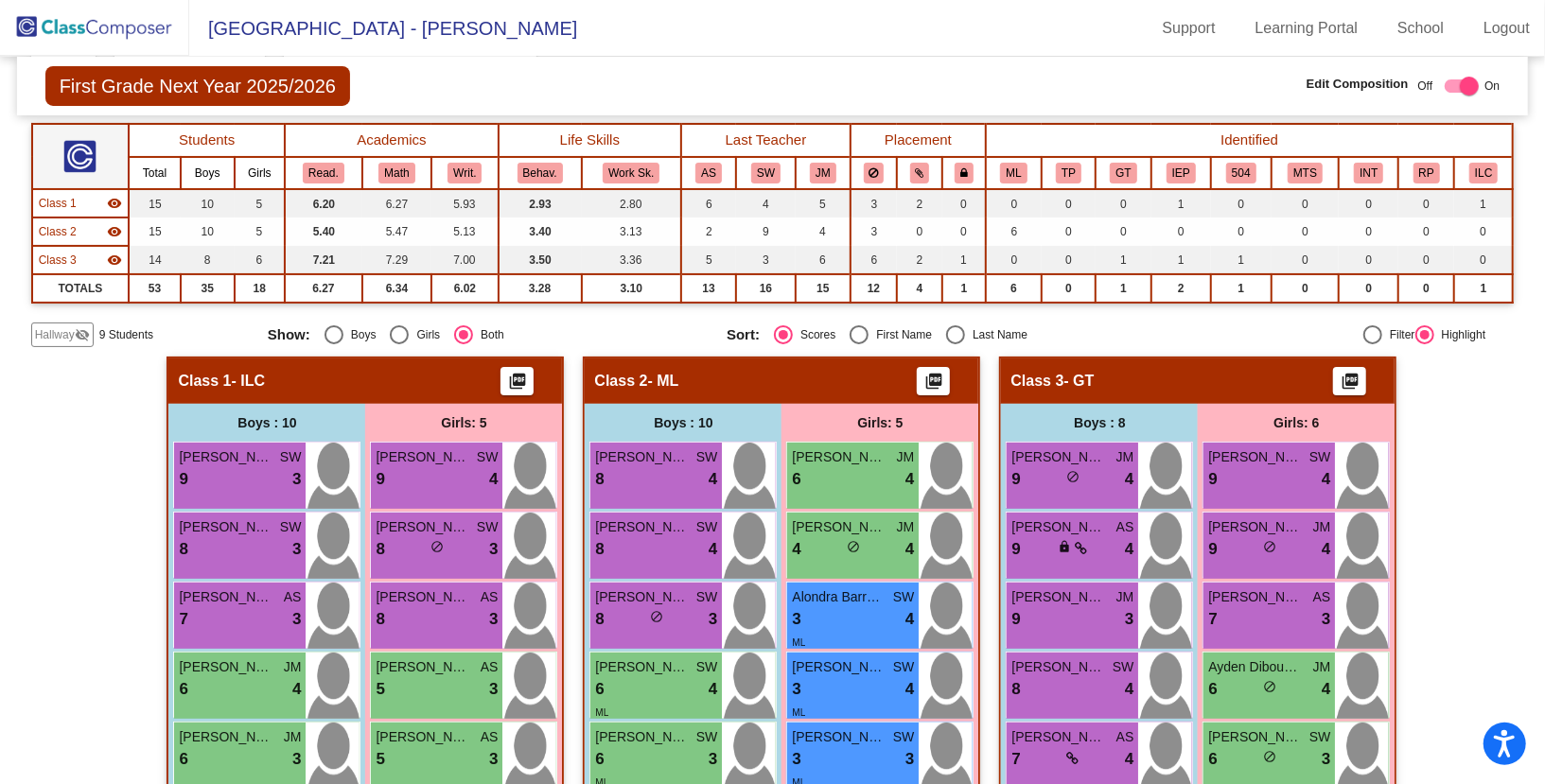 scroll, scrollTop: 135, scrollLeft: 0, axis: vertical 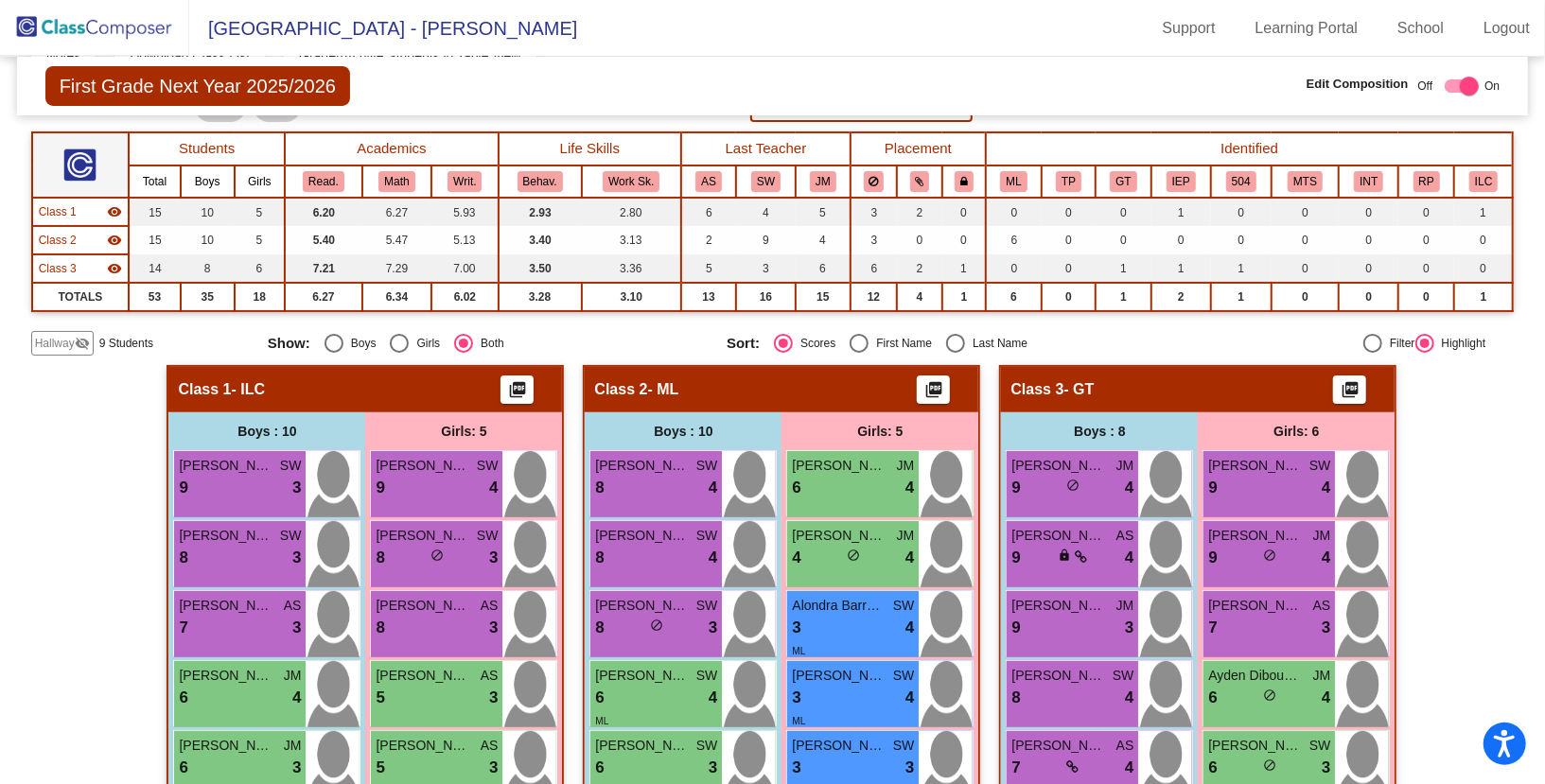 click on "visibility_off" 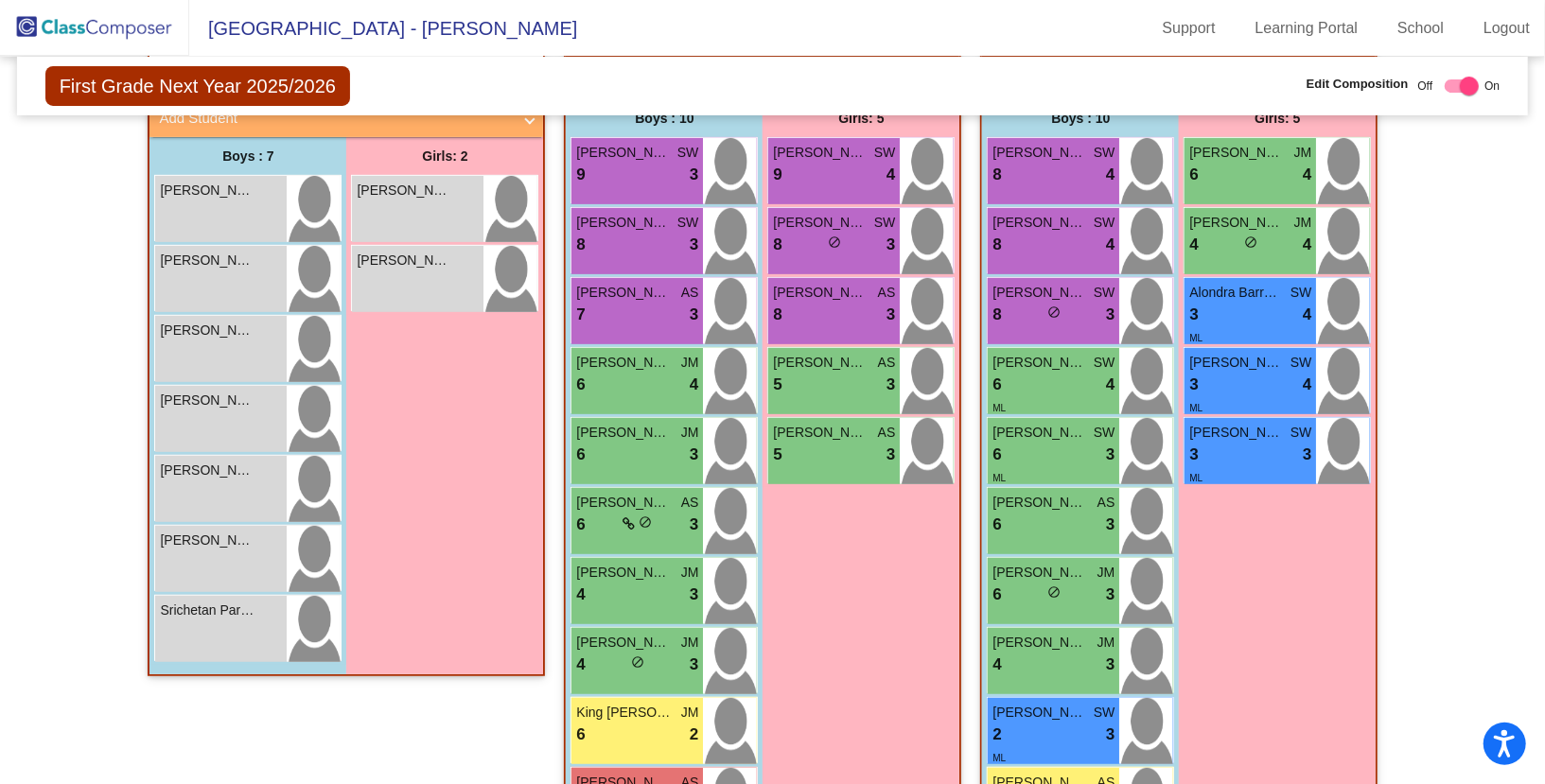 scroll, scrollTop: 284, scrollLeft: 0, axis: vertical 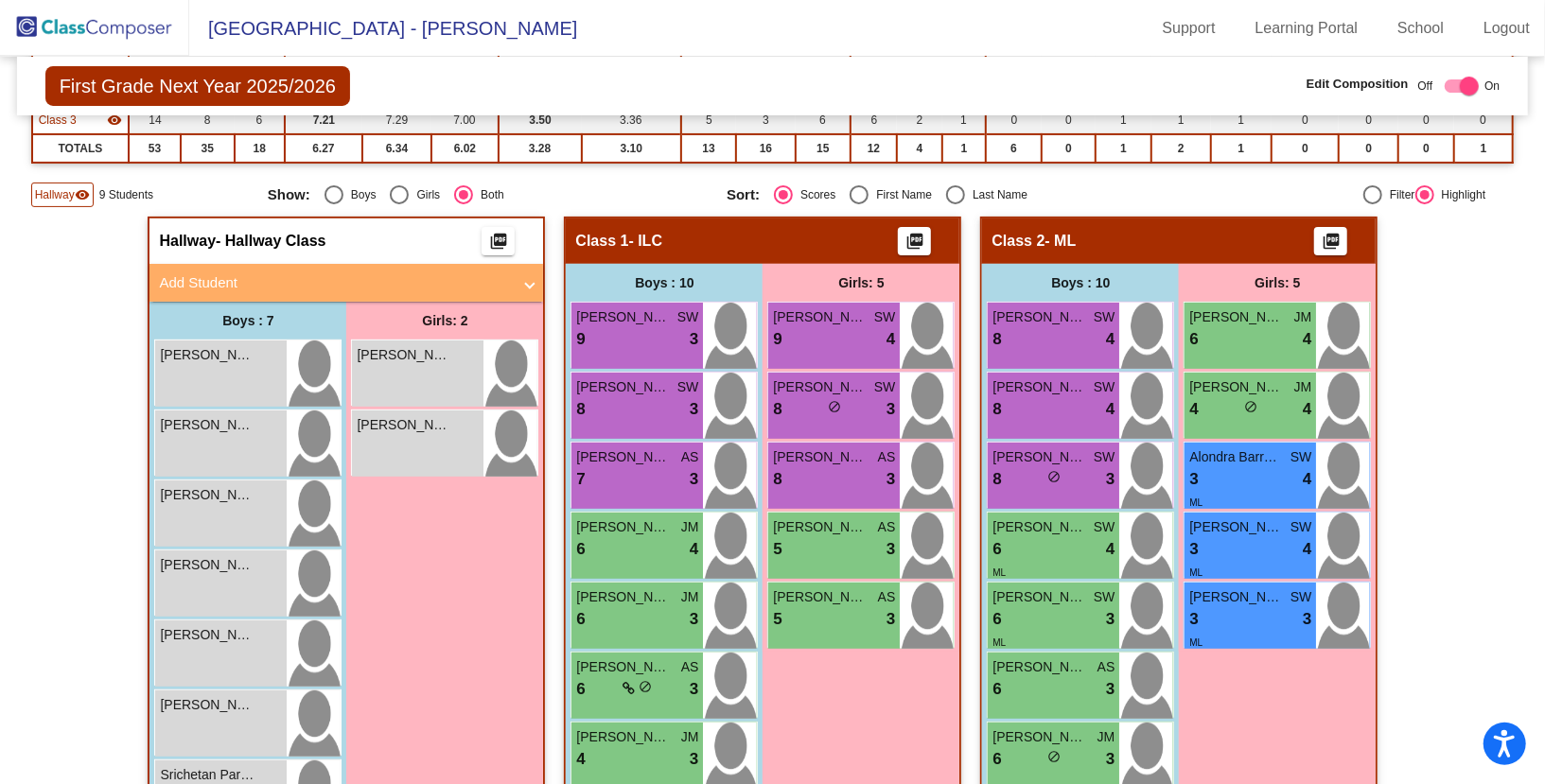 click on "visibility" 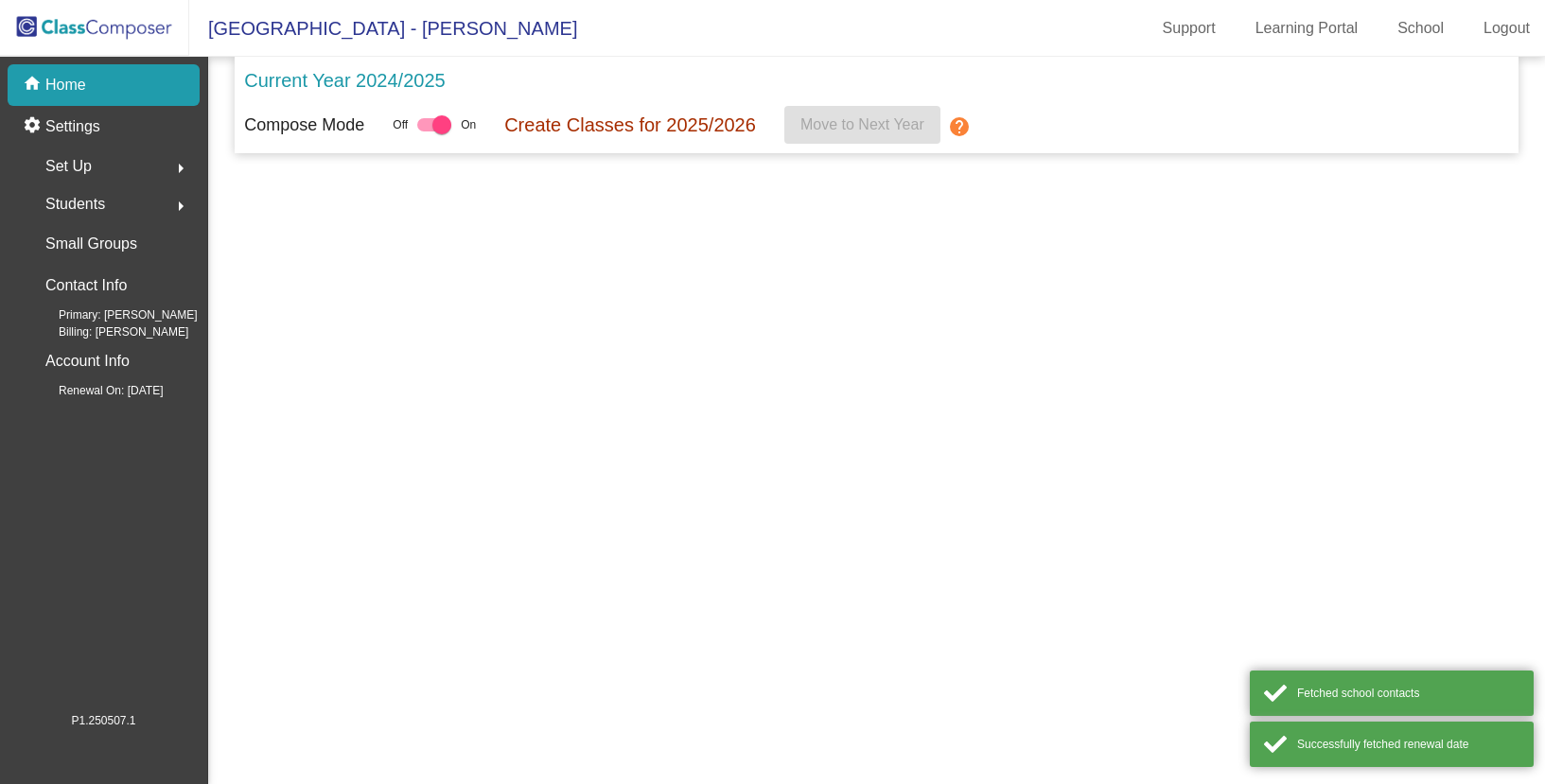 scroll, scrollTop: 0, scrollLeft: 0, axis: both 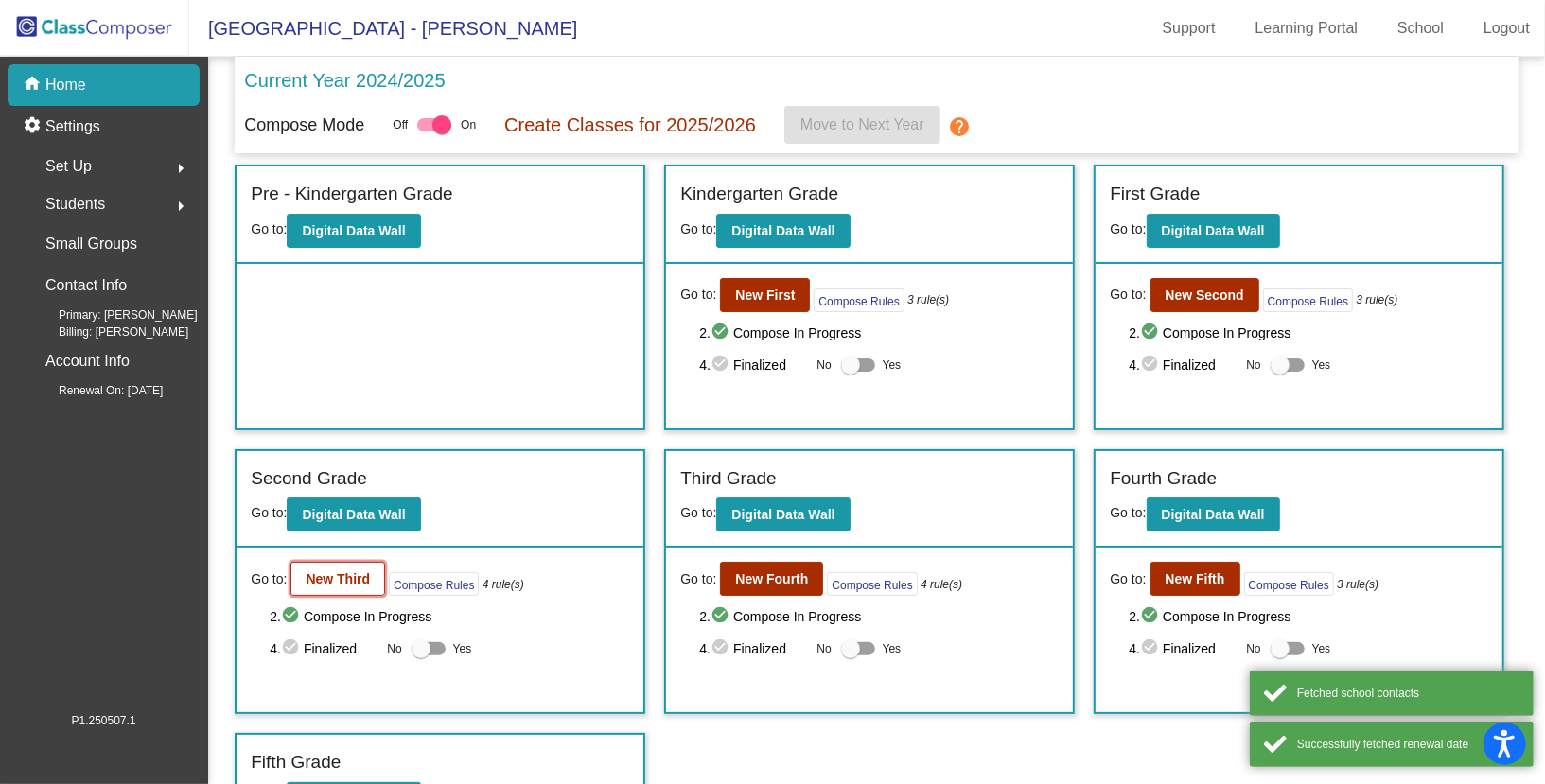 click on "New Third" 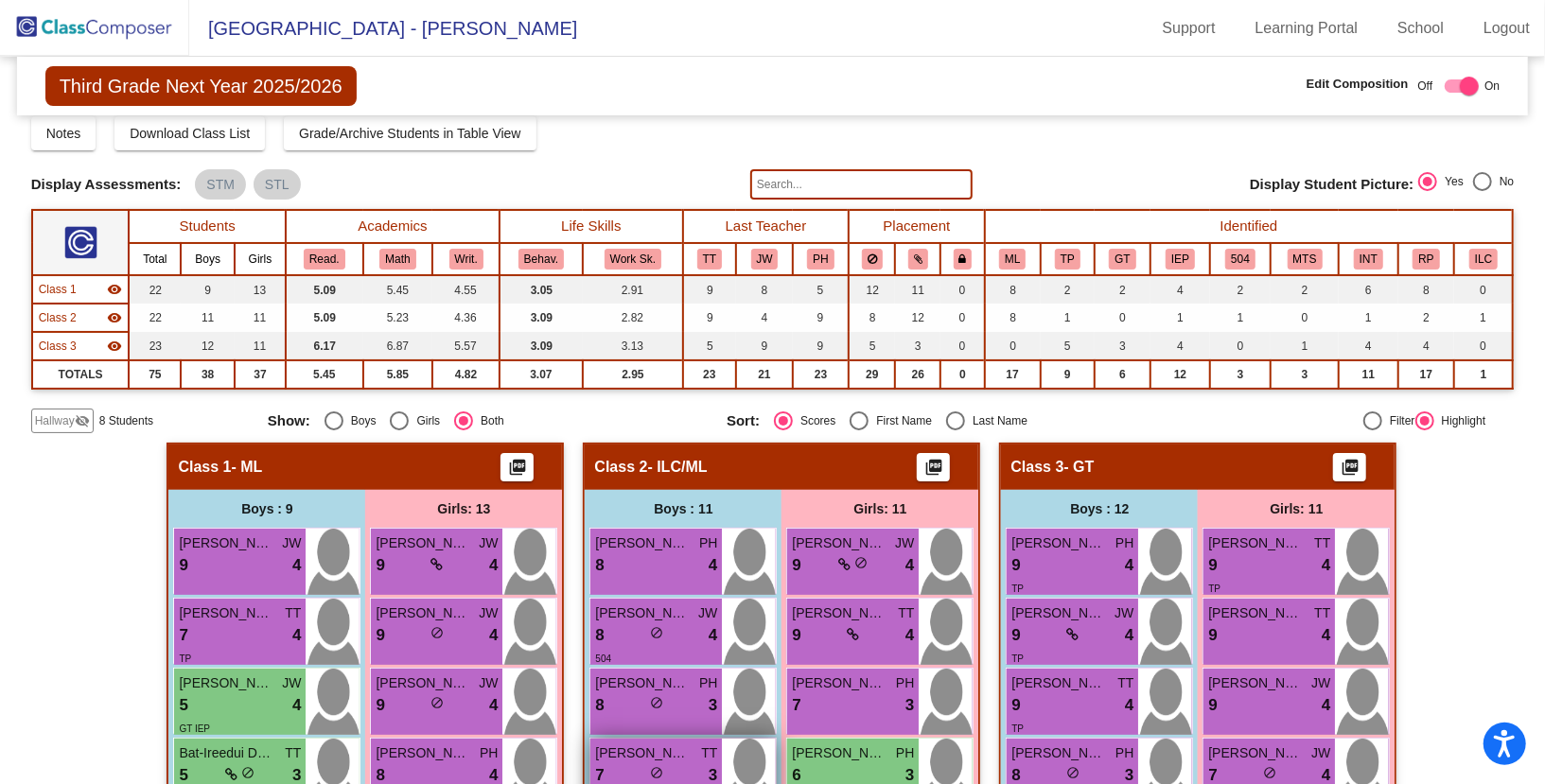 scroll, scrollTop: 0, scrollLeft: 0, axis: both 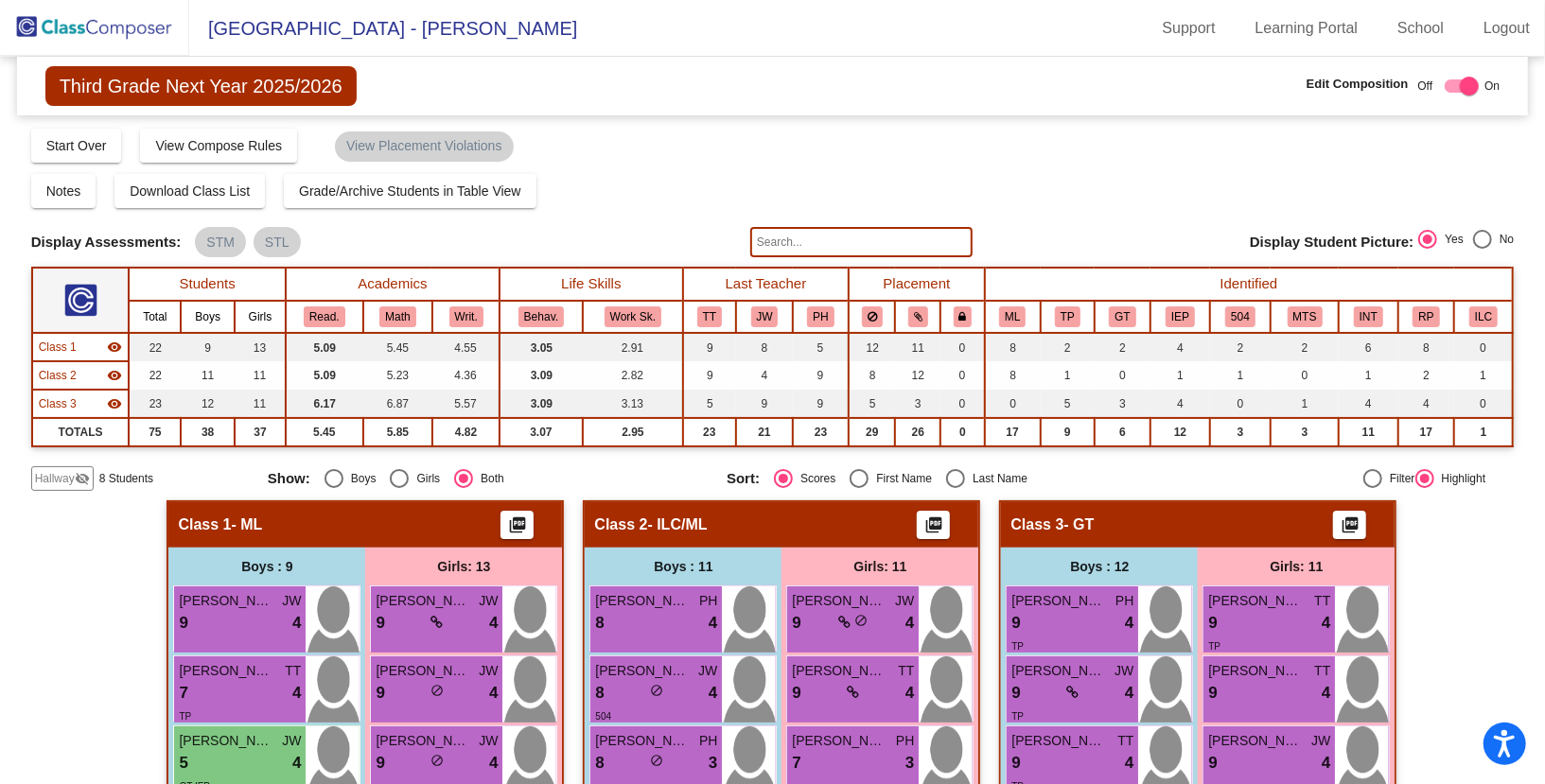 click 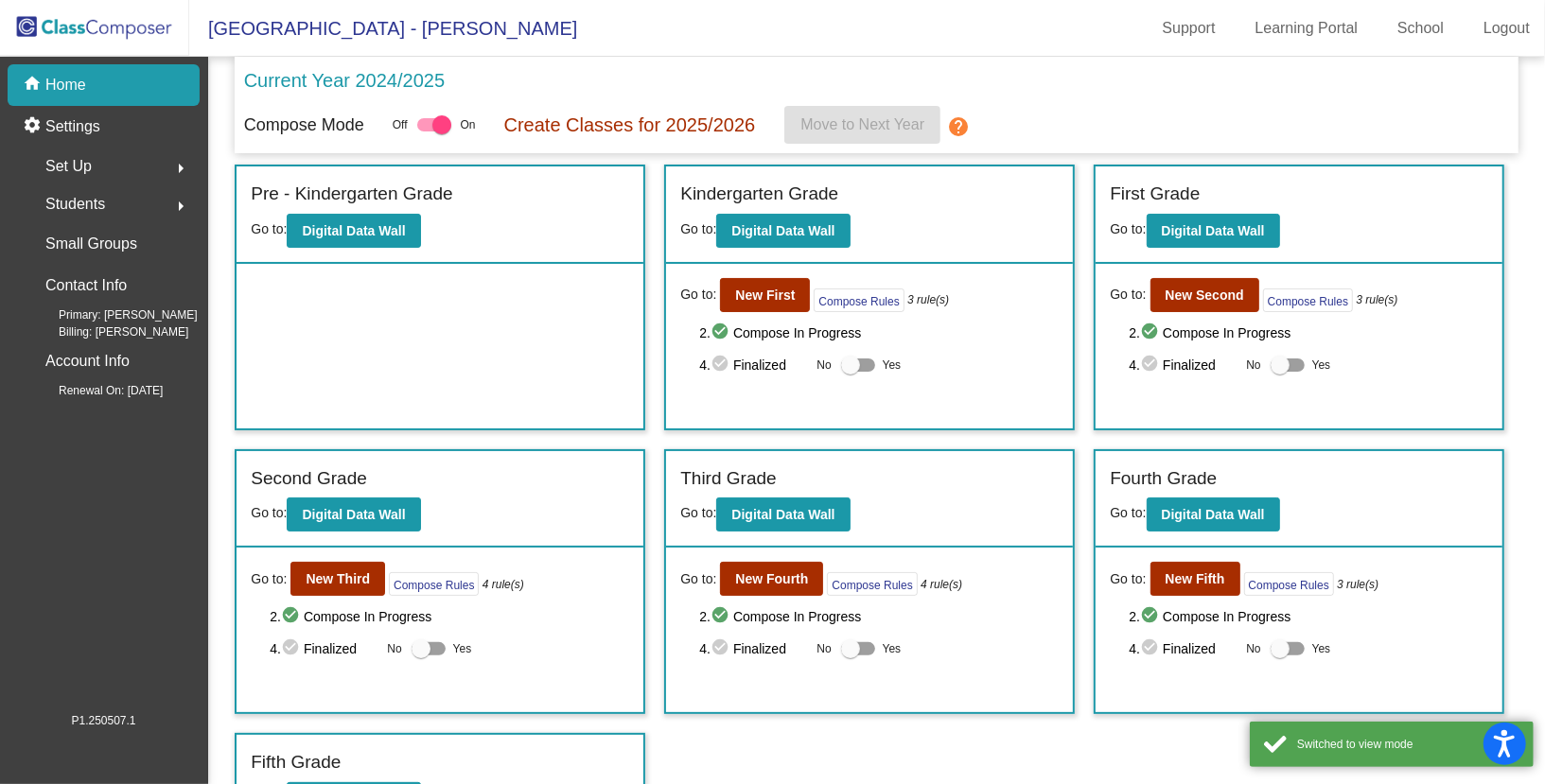click on "Go to:  New Second  Compose Rules     3 rule(s)  2.  check_circle  Compose In Progress   4.  check_circle  Finalized  No   Yes" 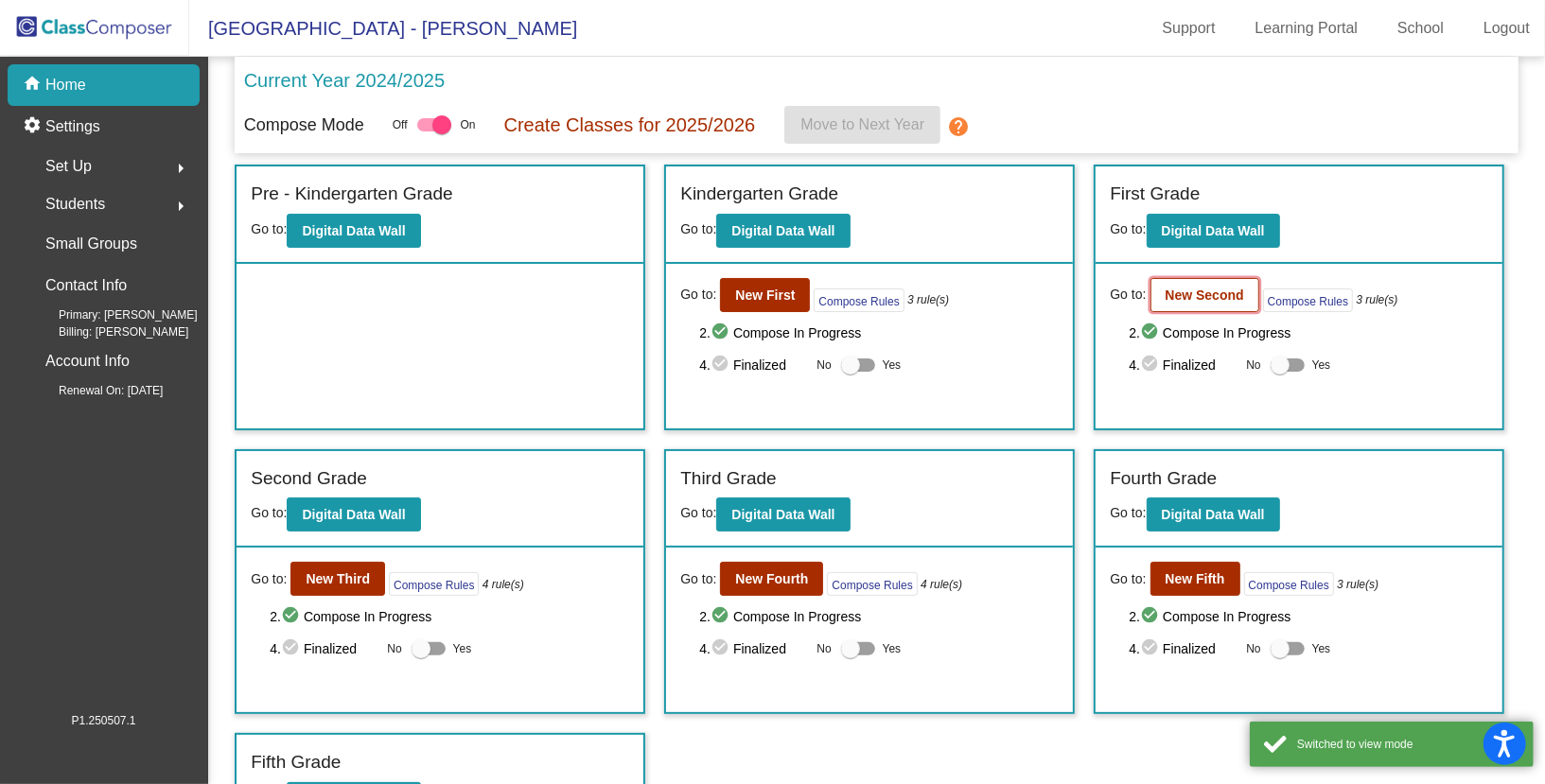 click on "New Second" 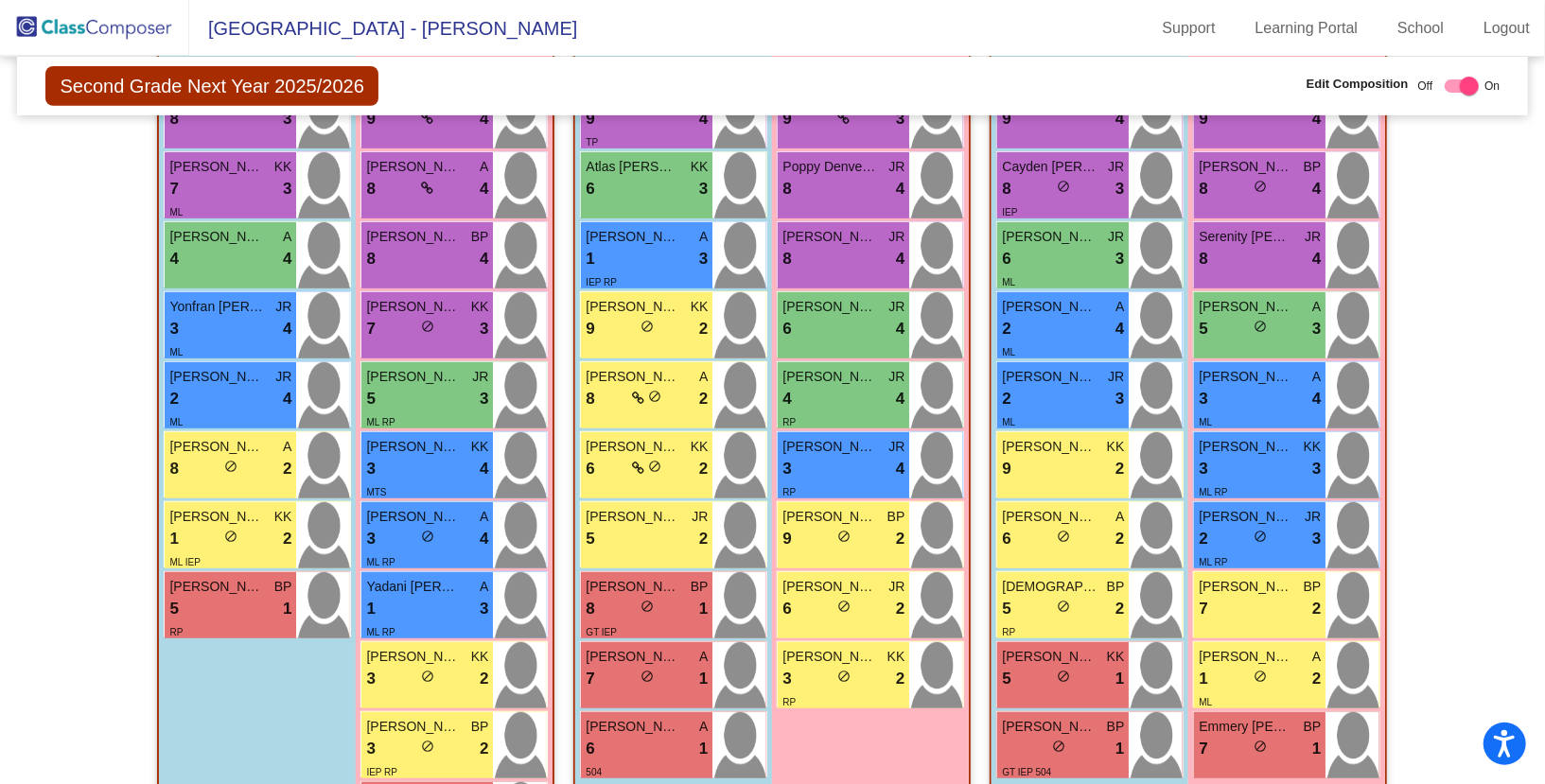 scroll, scrollTop: 533, scrollLeft: 0, axis: vertical 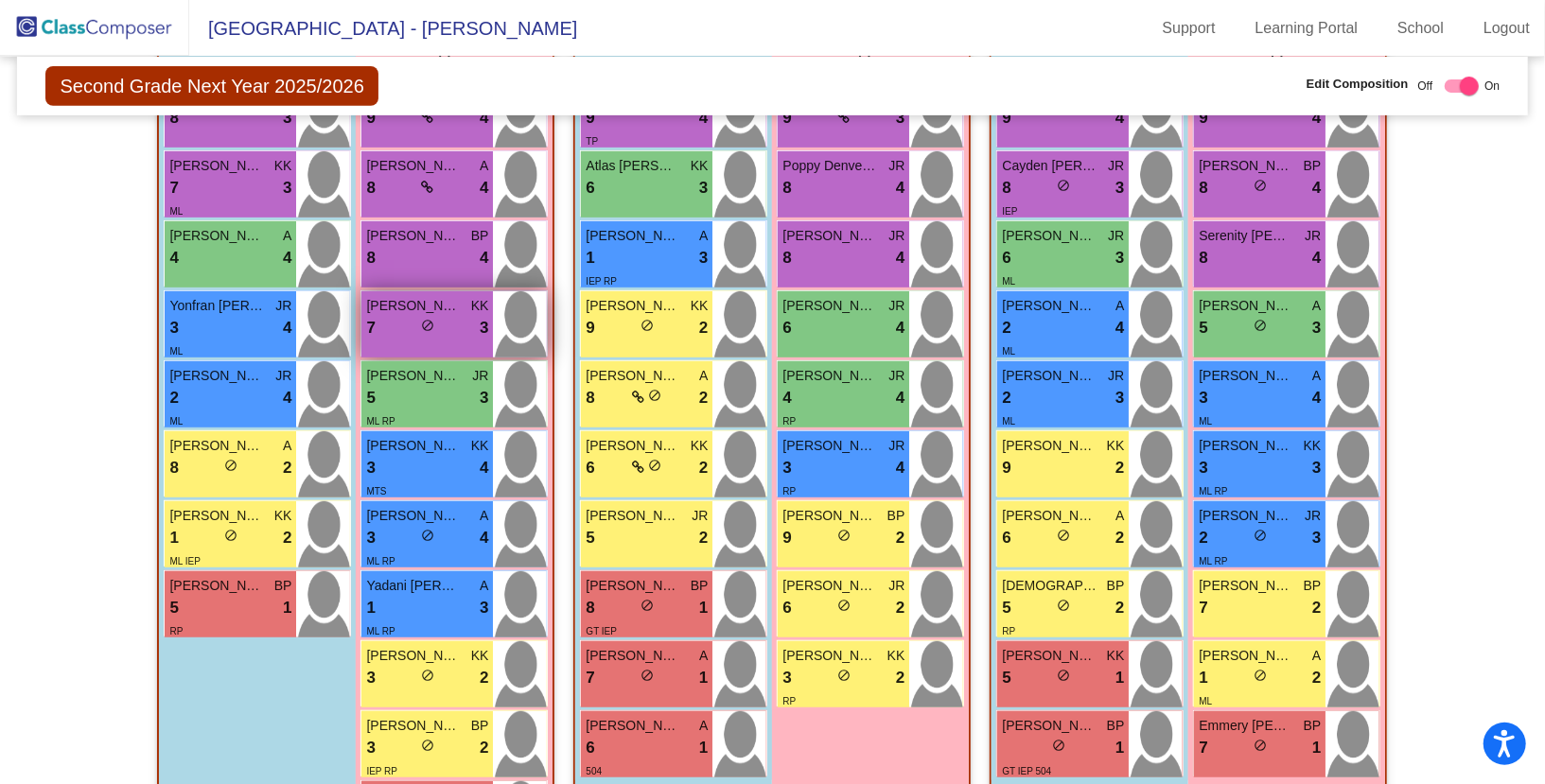 click on "Aubrey Dunlop" at bounding box center (413, 305) 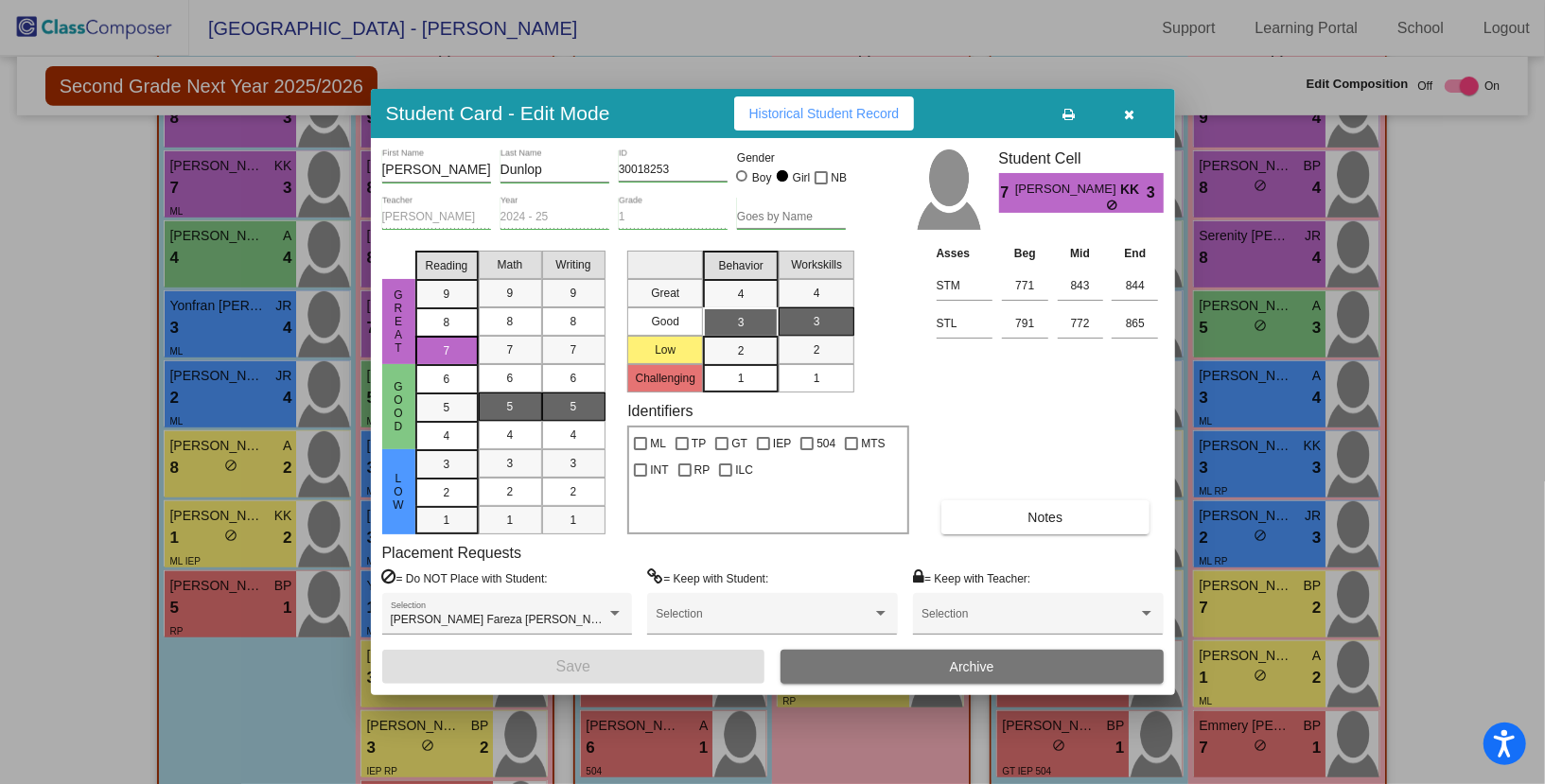 click at bounding box center (1129, 114) 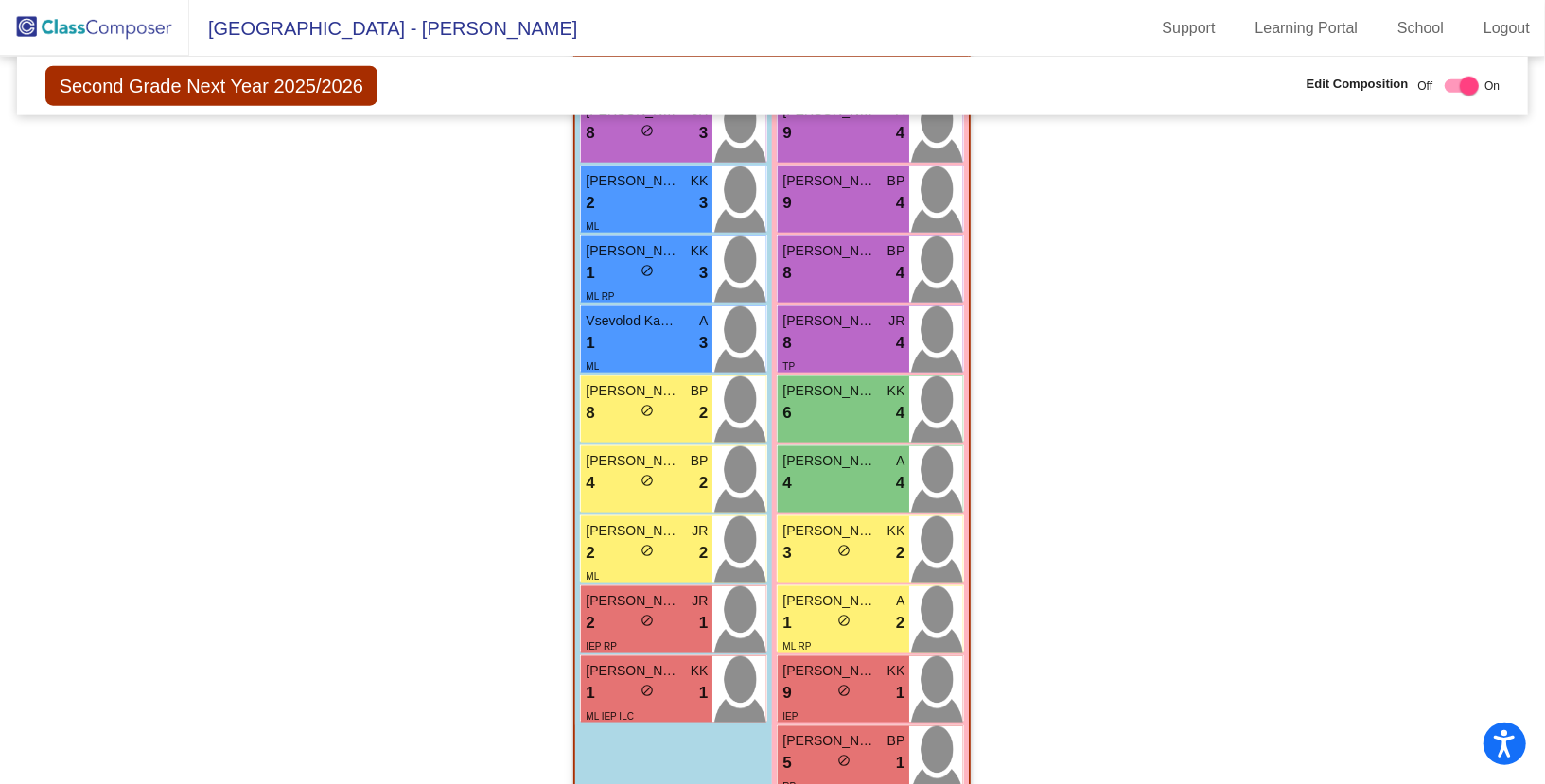 scroll, scrollTop: 1440, scrollLeft: 0, axis: vertical 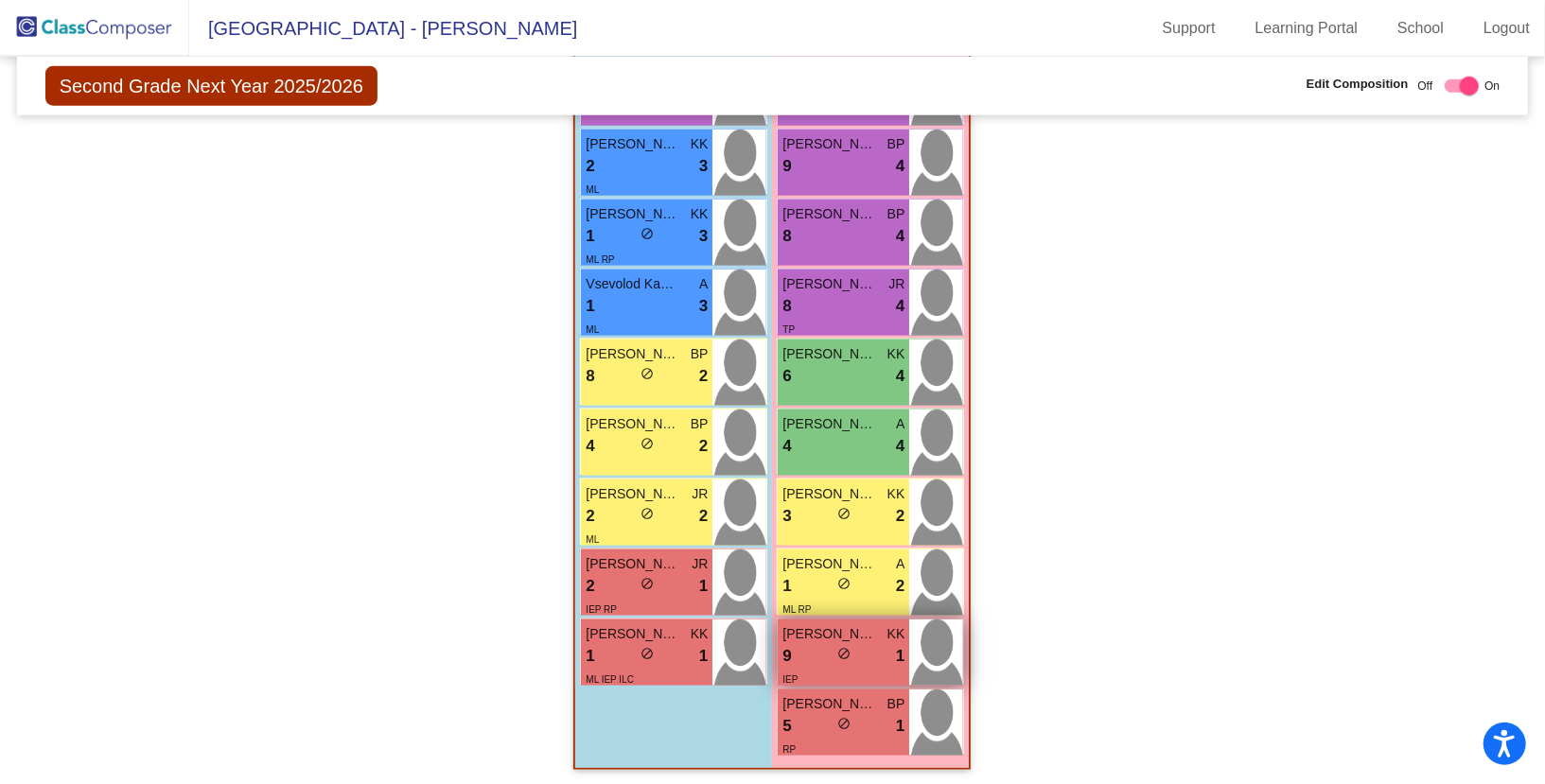 click on "Melania Stephenson" at bounding box center (830, 634) 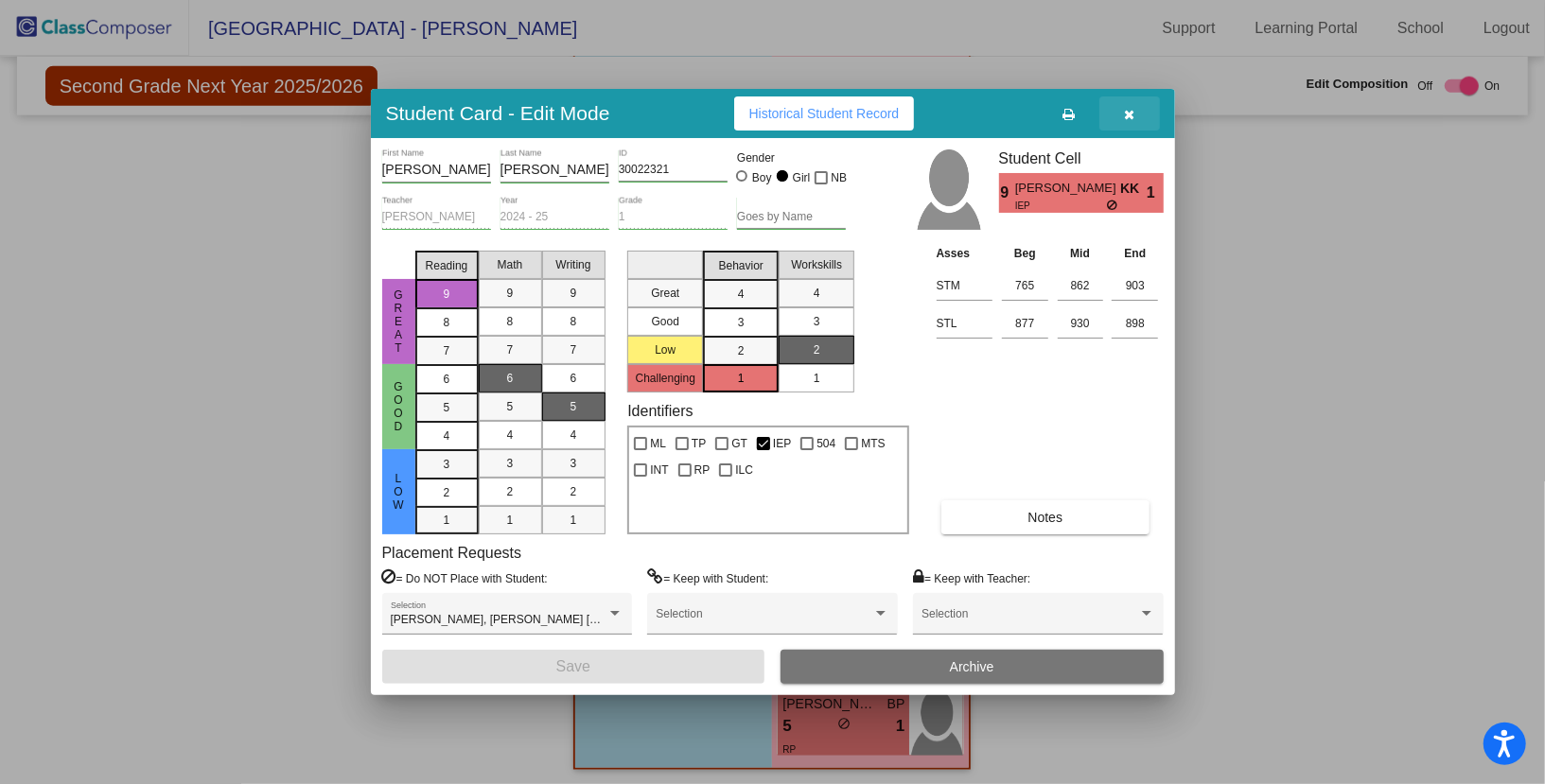 click at bounding box center (1129, 114) 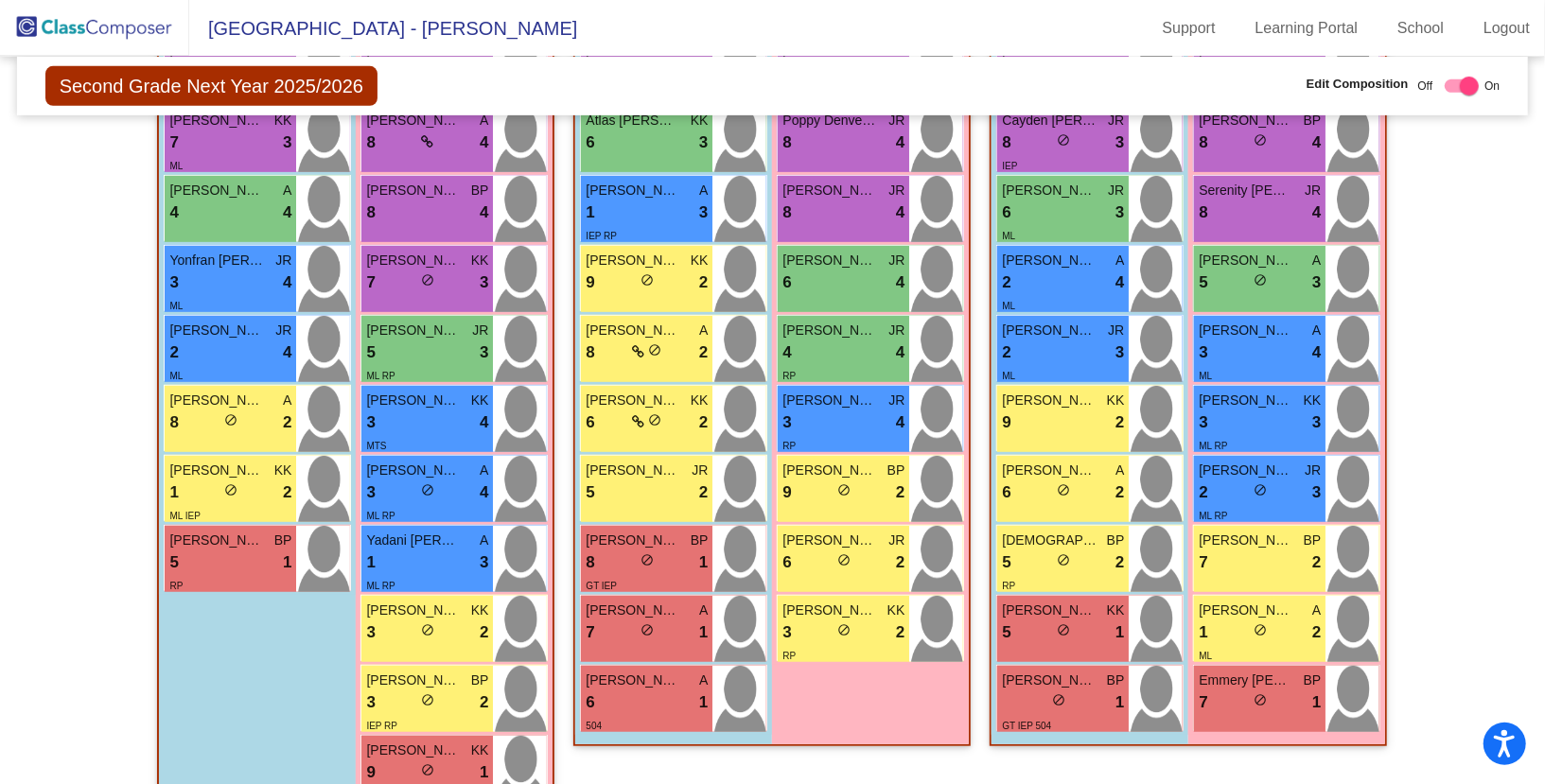 scroll, scrollTop: 582, scrollLeft: 0, axis: vertical 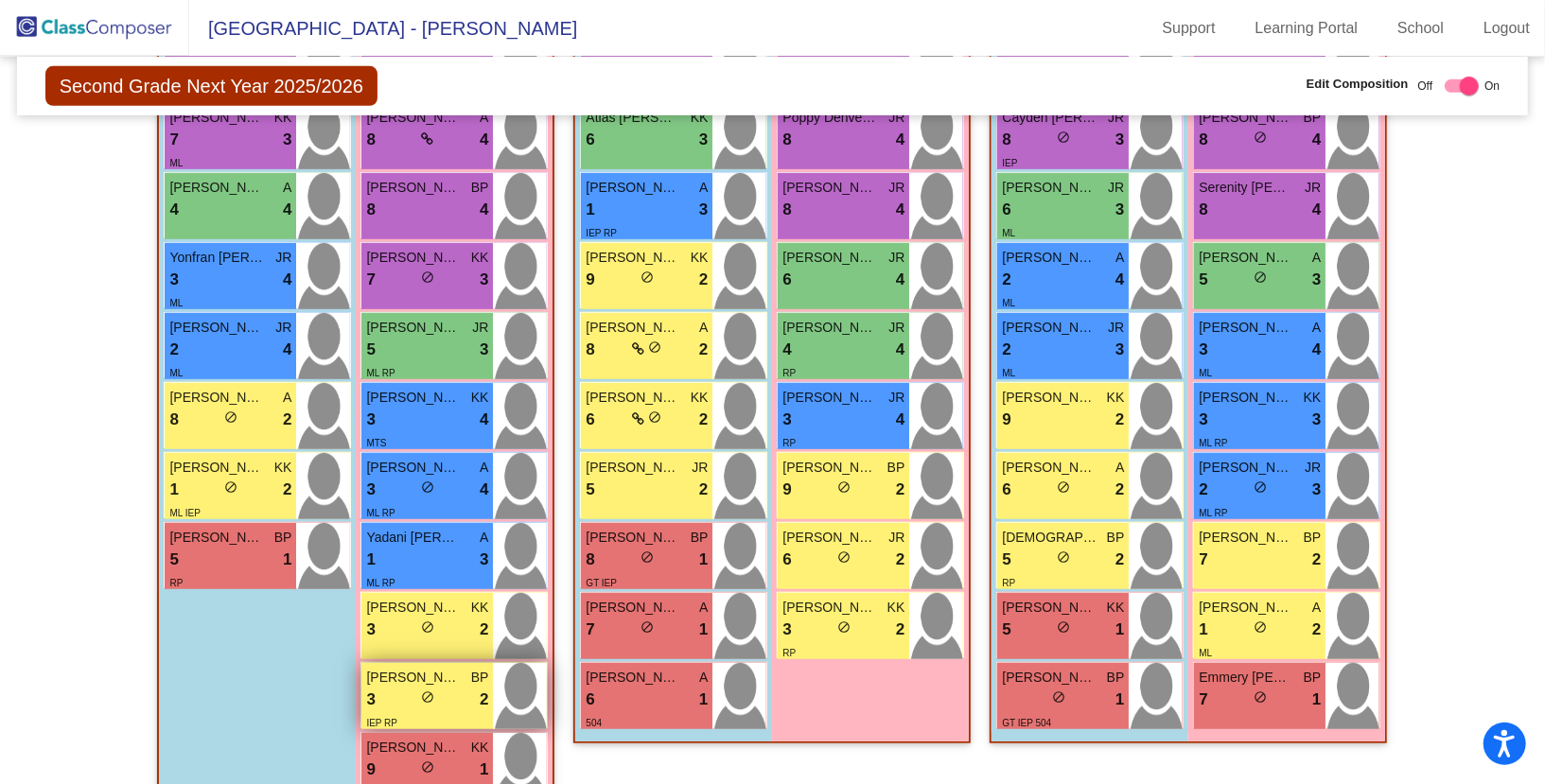 click on "Madelynn Michie" at bounding box center (413, 677) 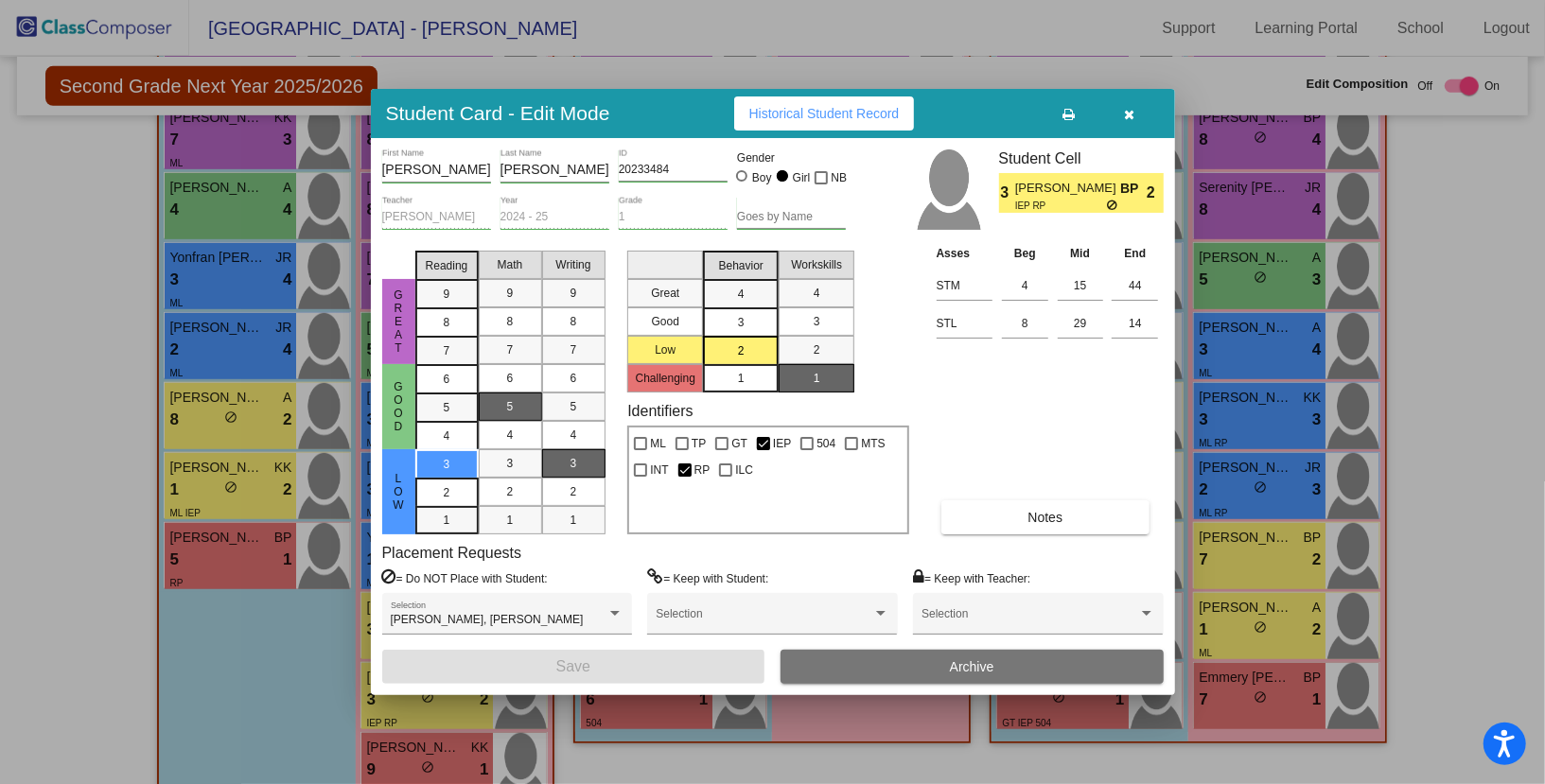 click at bounding box center (1129, 114) 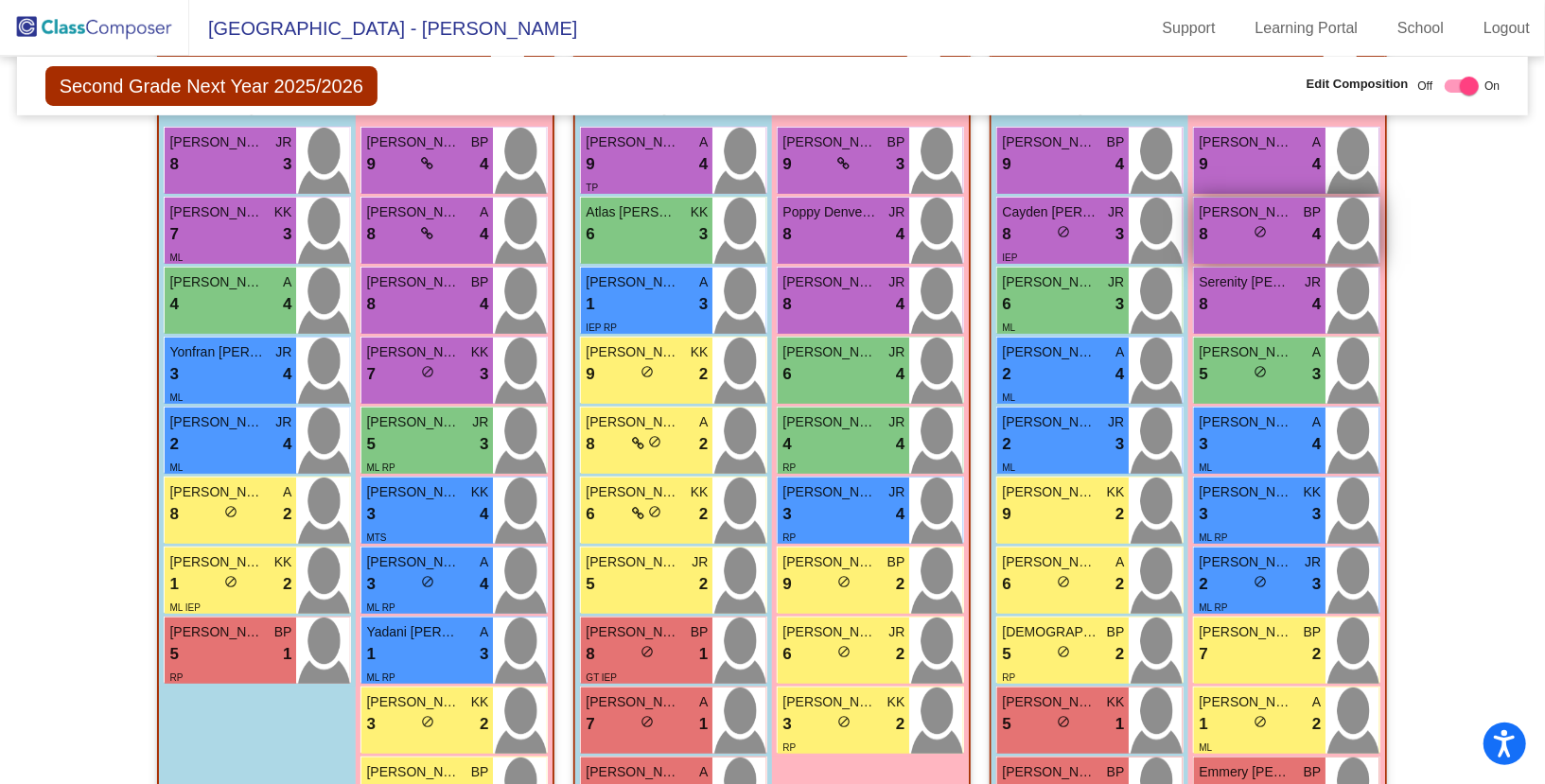 scroll, scrollTop: 479, scrollLeft: 0, axis: vertical 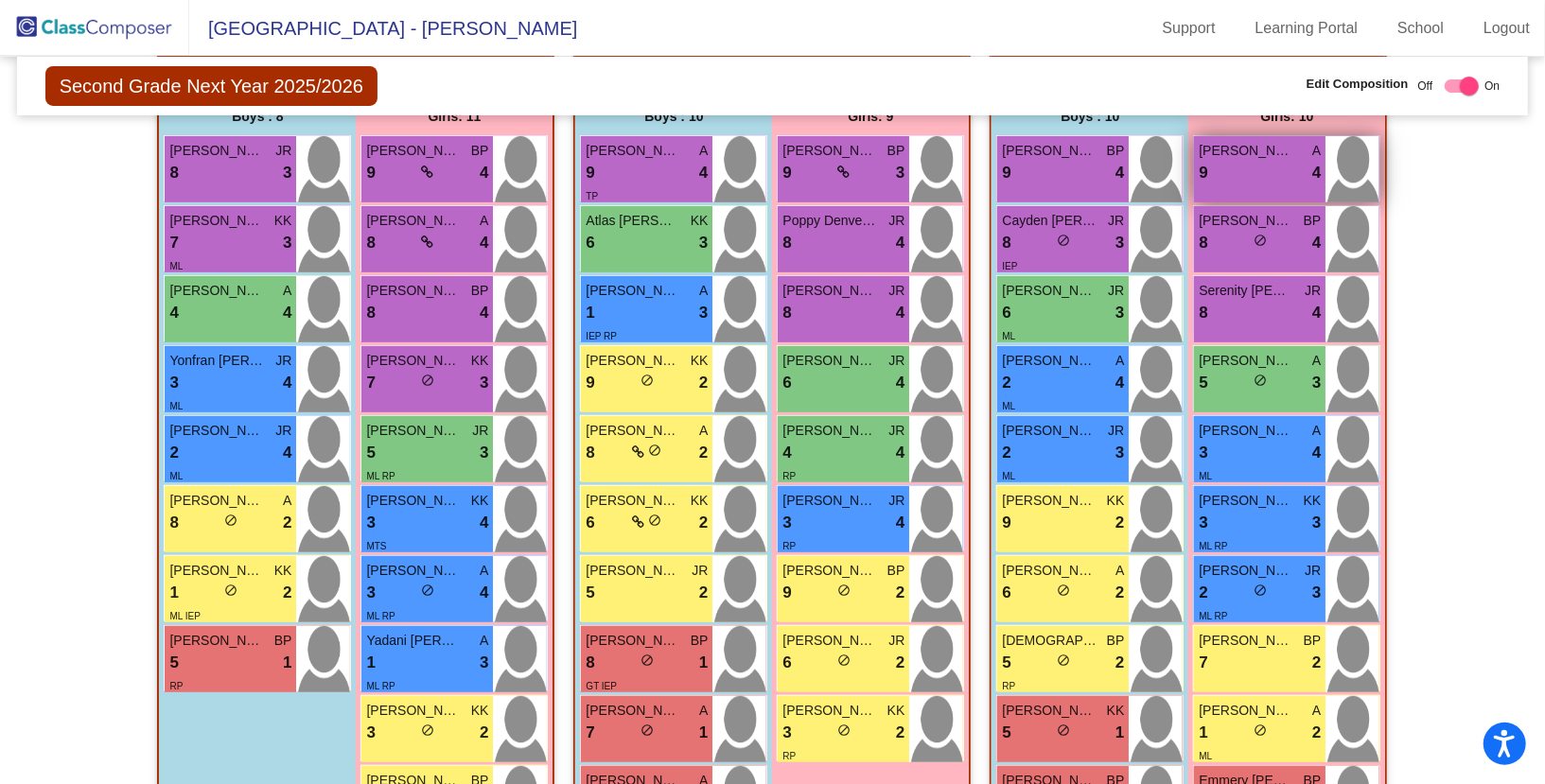 click on "Madison Claire Eng" at bounding box center (1246, 150) 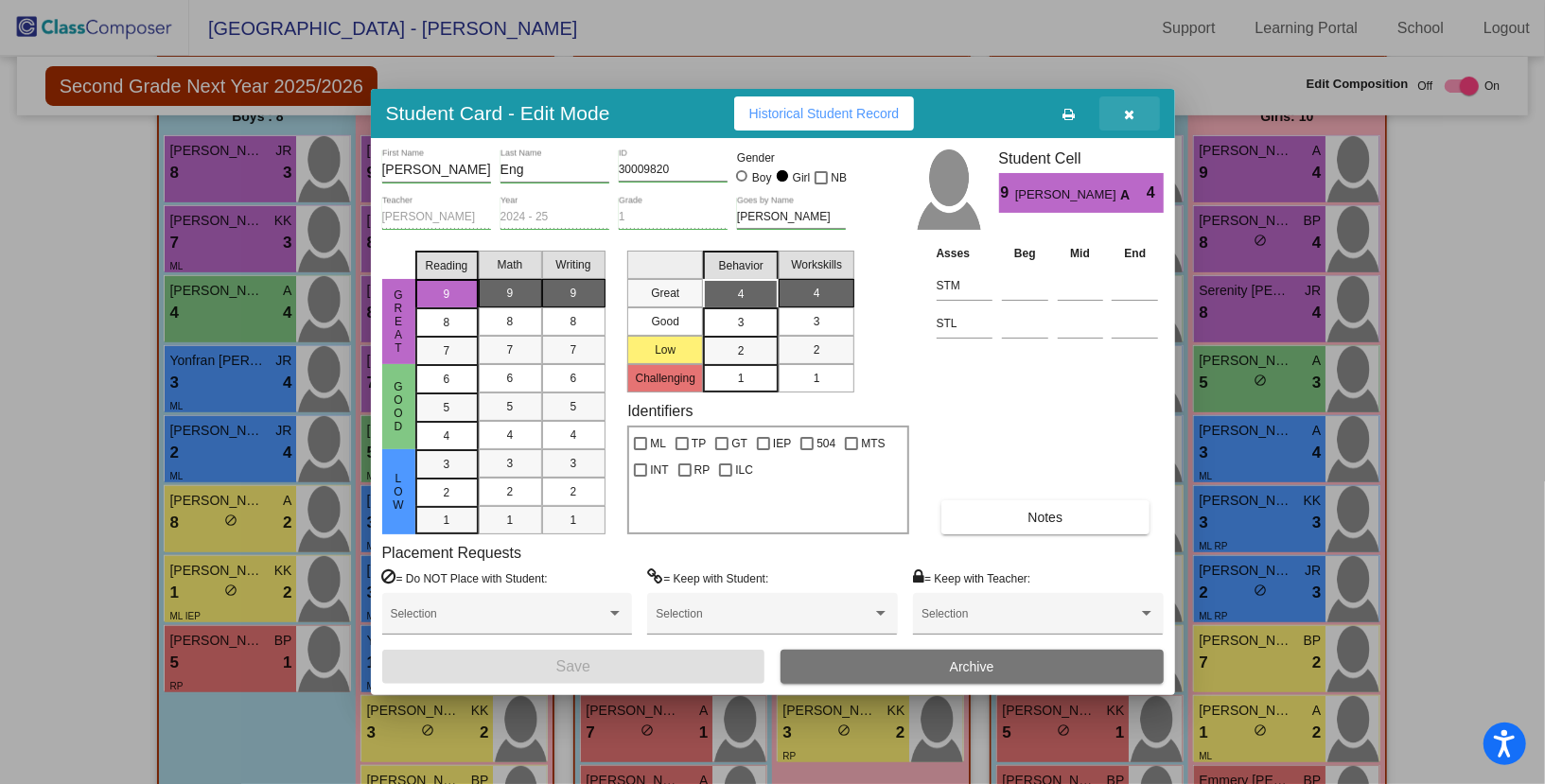 click at bounding box center [1129, 114] 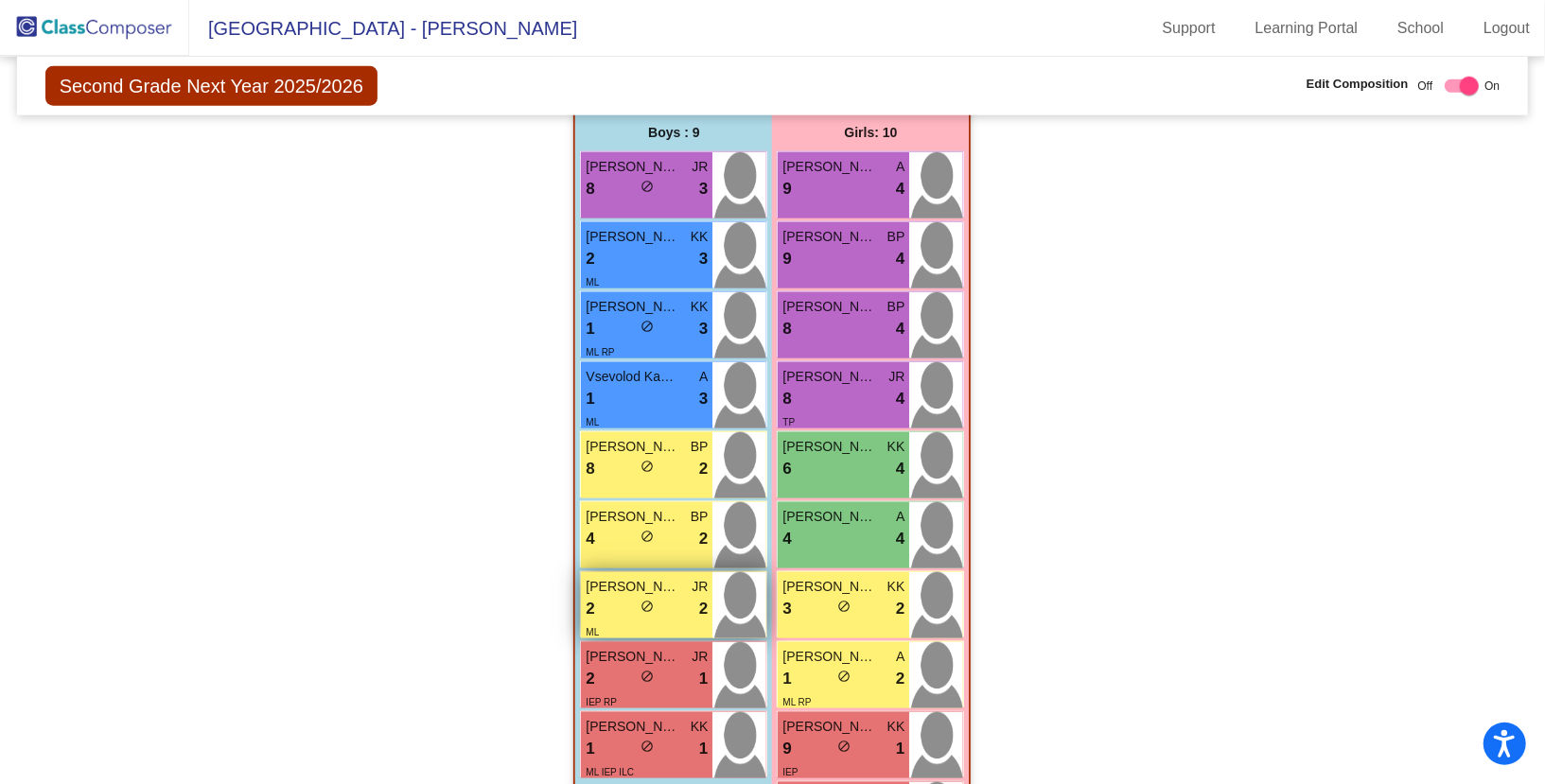scroll, scrollTop: 1440, scrollLeft: 0, axis: vertical 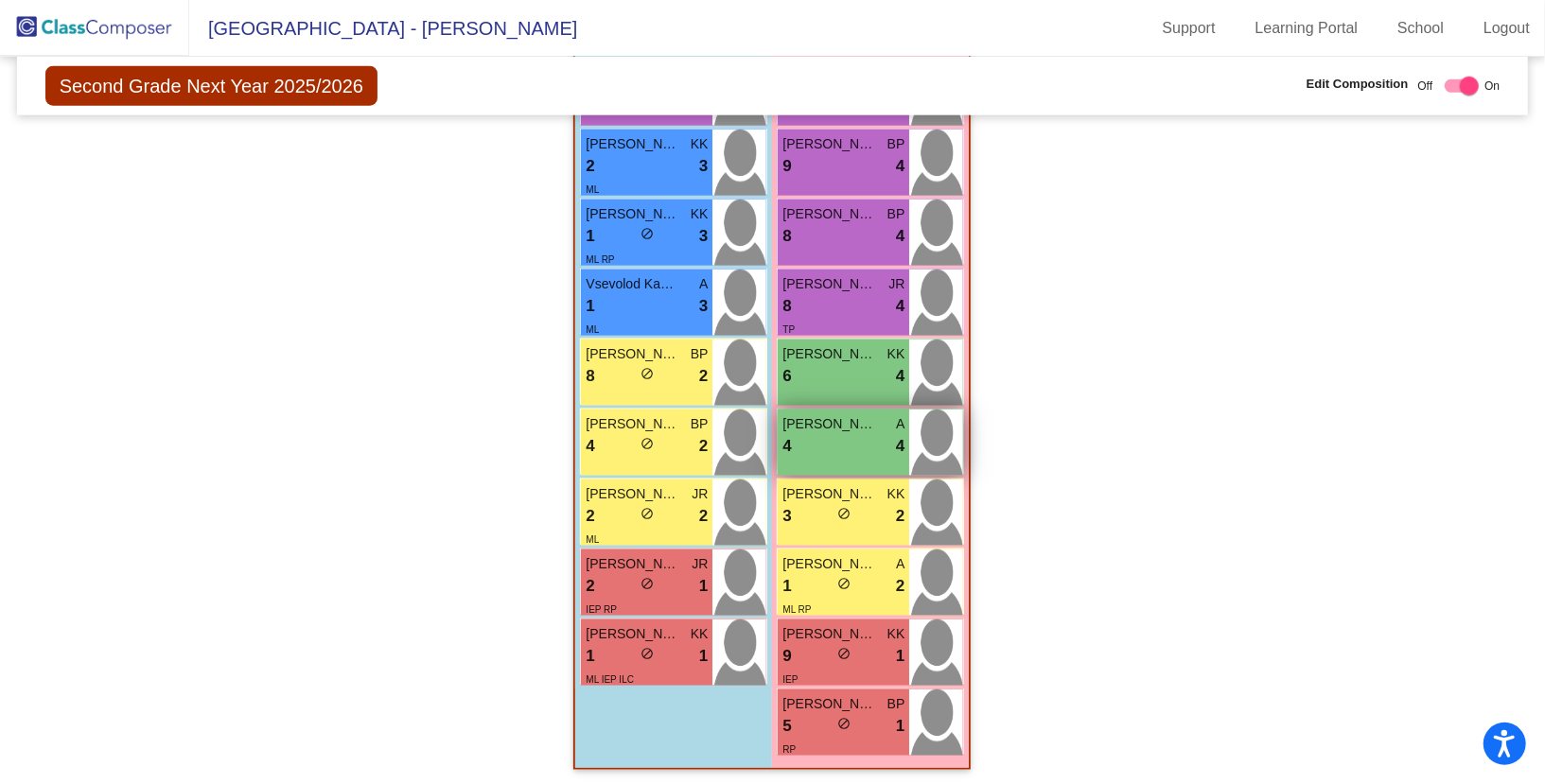 click on "Allyson Sarai Leon-Davila" at bounding box center (830, 424) 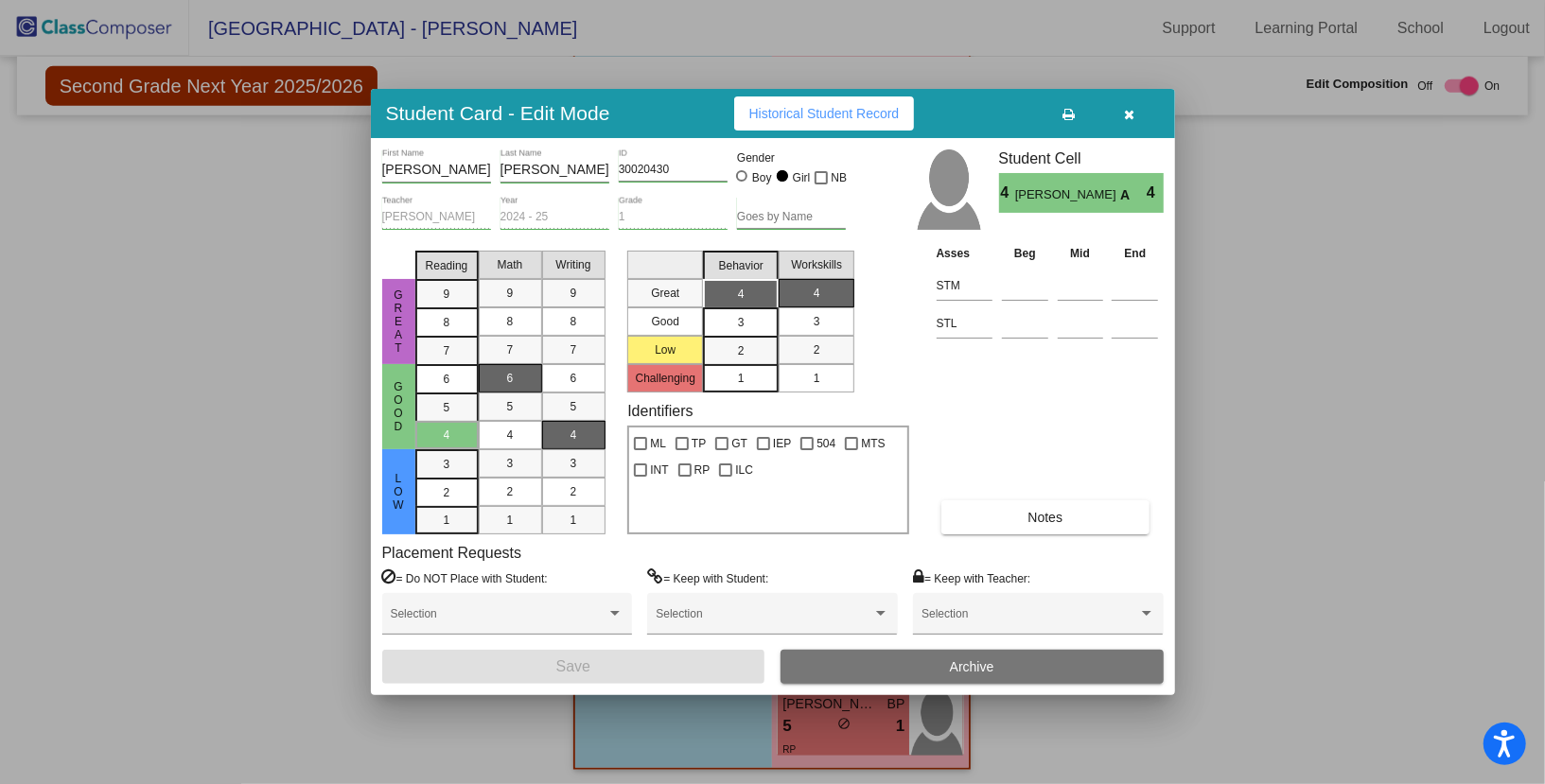 click at bounding box center [1129, 114] 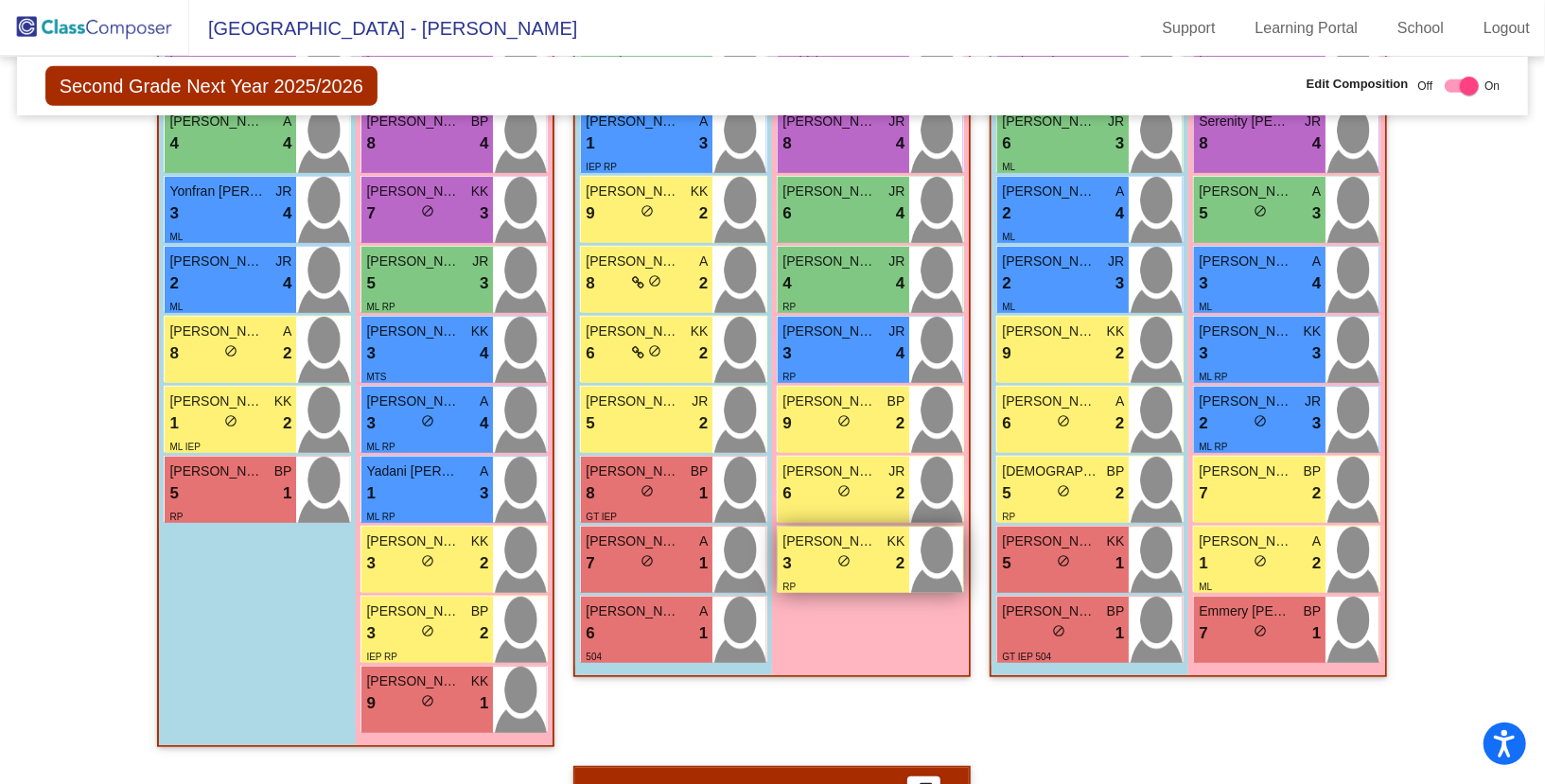 scroll, scrollTop: 650, scrollLeft: 0, axis: vertical 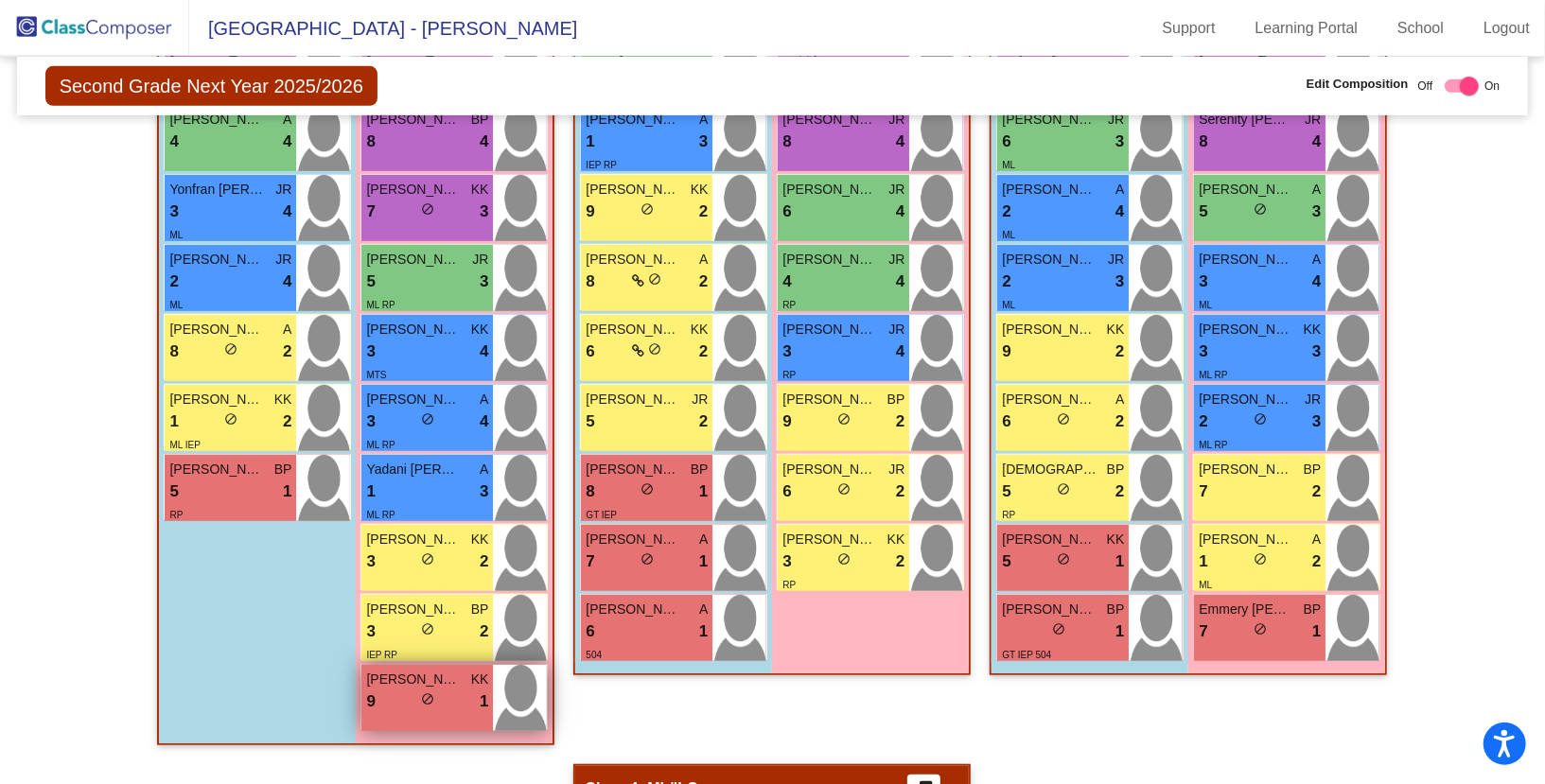 click on "Elizabeth Perez" at bounding box center [413, 679] 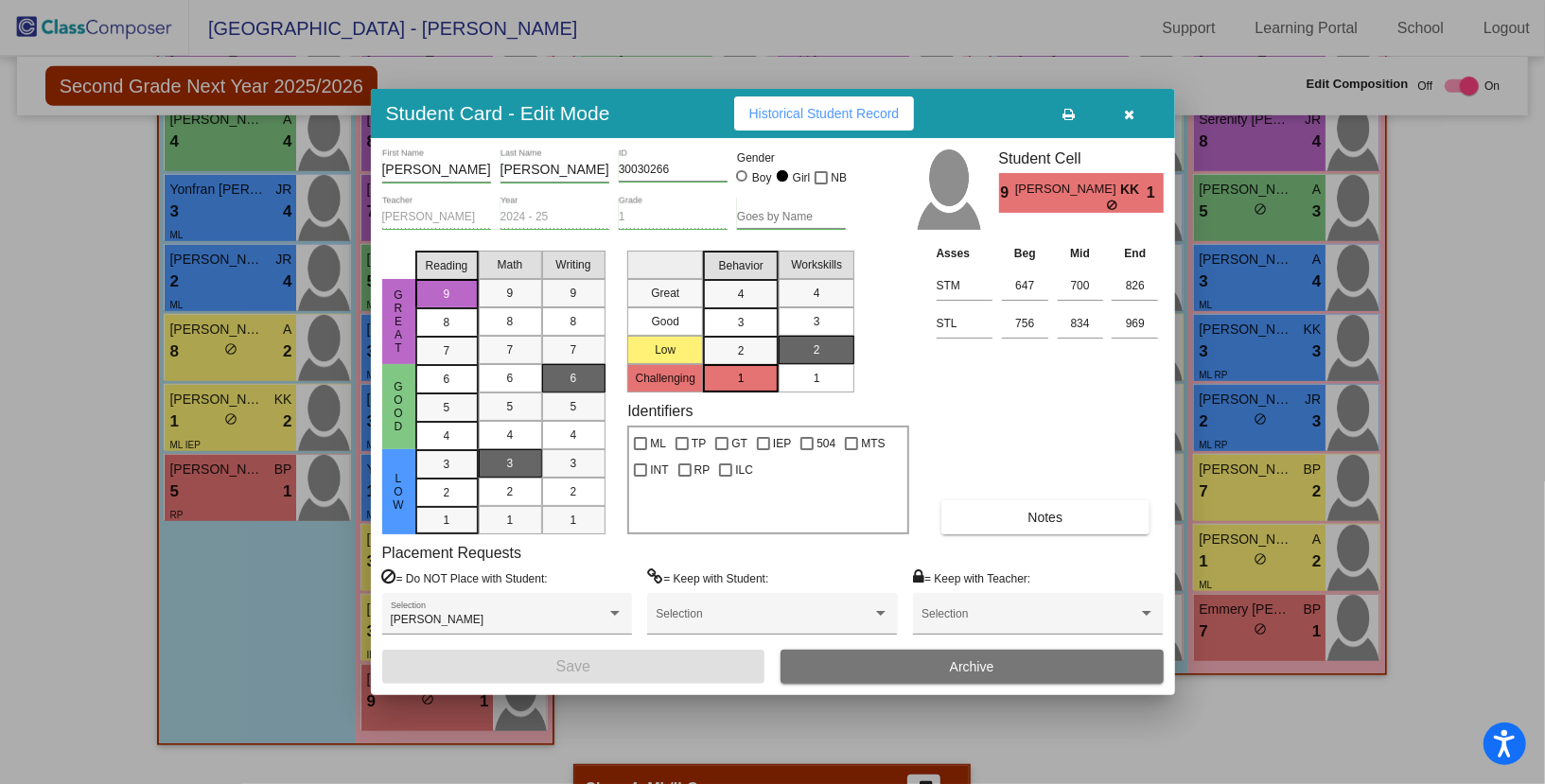 click at bounding box center [1129, 114] 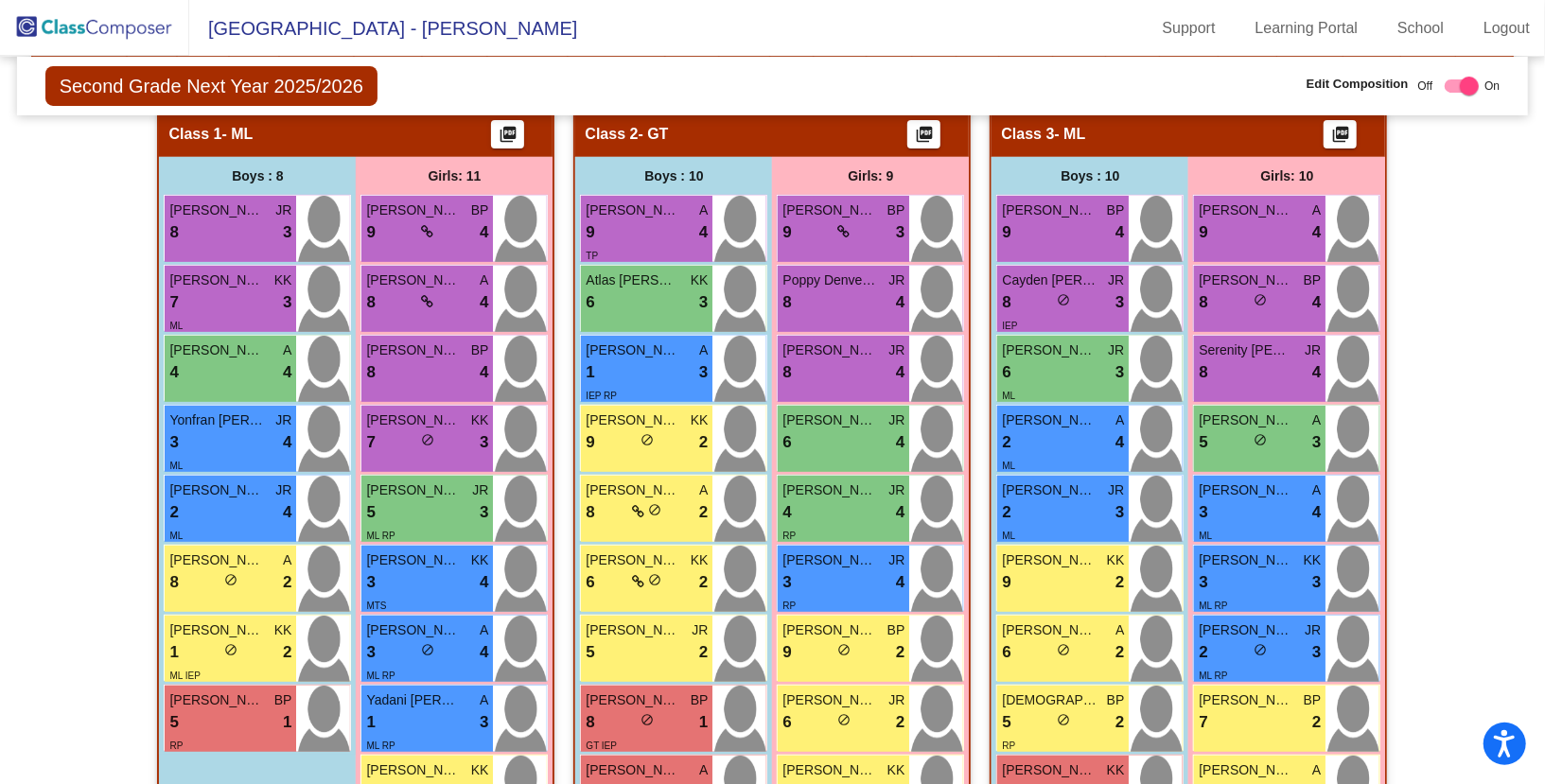 scroll, scrollTop: 415, scrollLeft: 0, axis: vertical 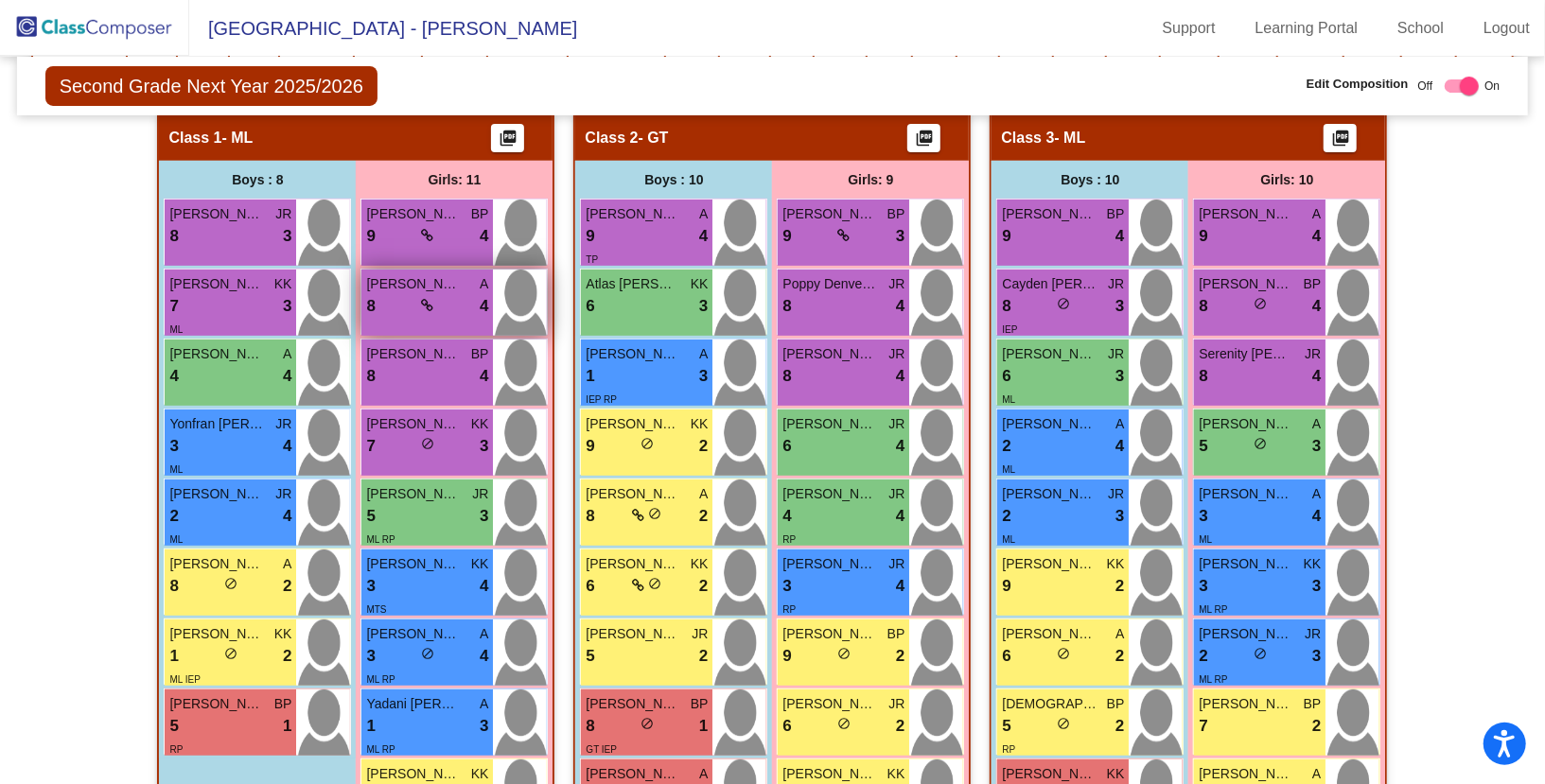 click on "Alessandra Ellie Rodriguez" at bounding box center [413, 284] 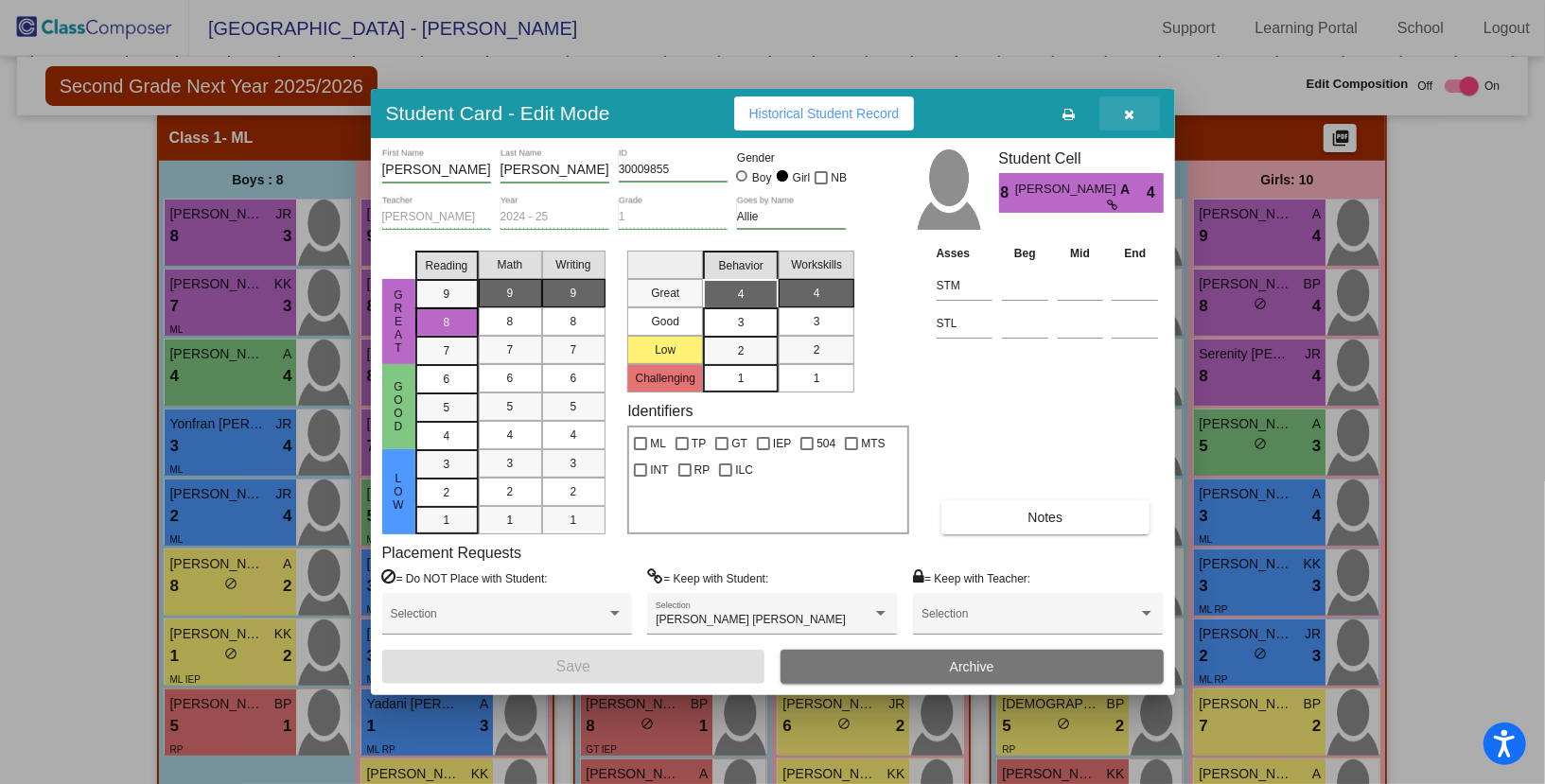 click at bounding box center (1130, 113) 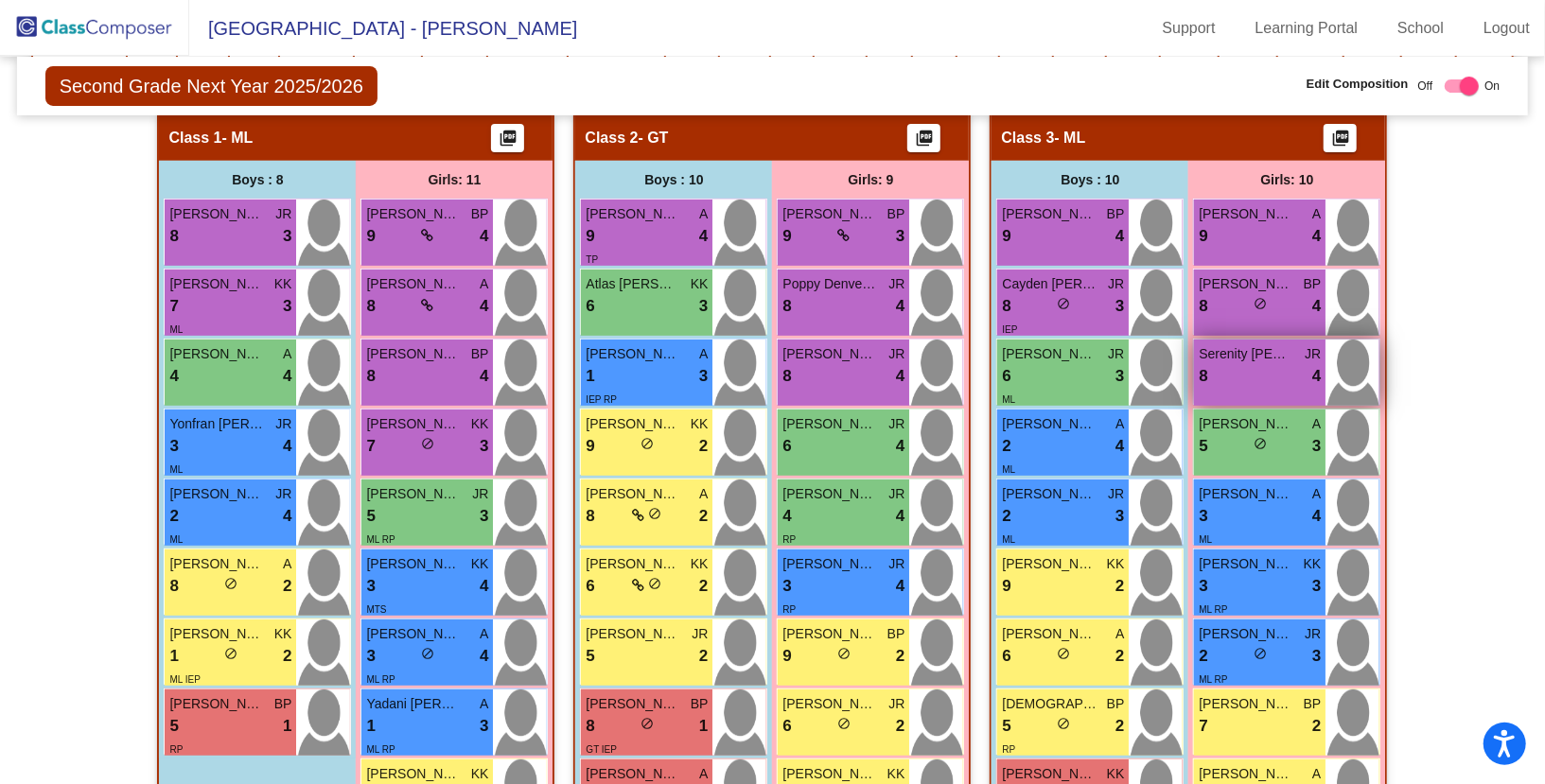 scroll, scrollTop: 459, scrollLeft: 0, axis: vertical 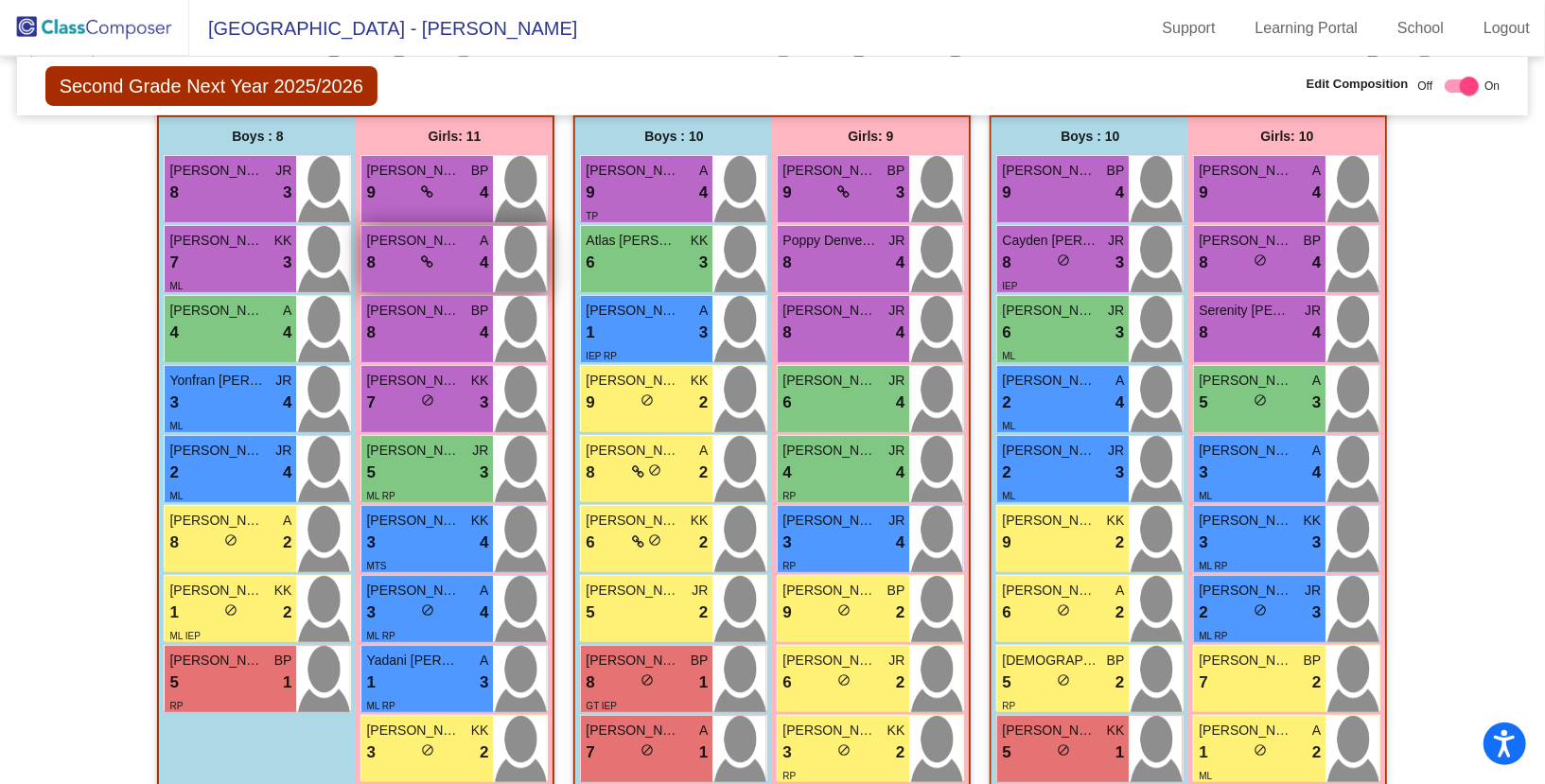 click on "8 lock do_not_disturb_alt 4" at bounding box center [427, 263] 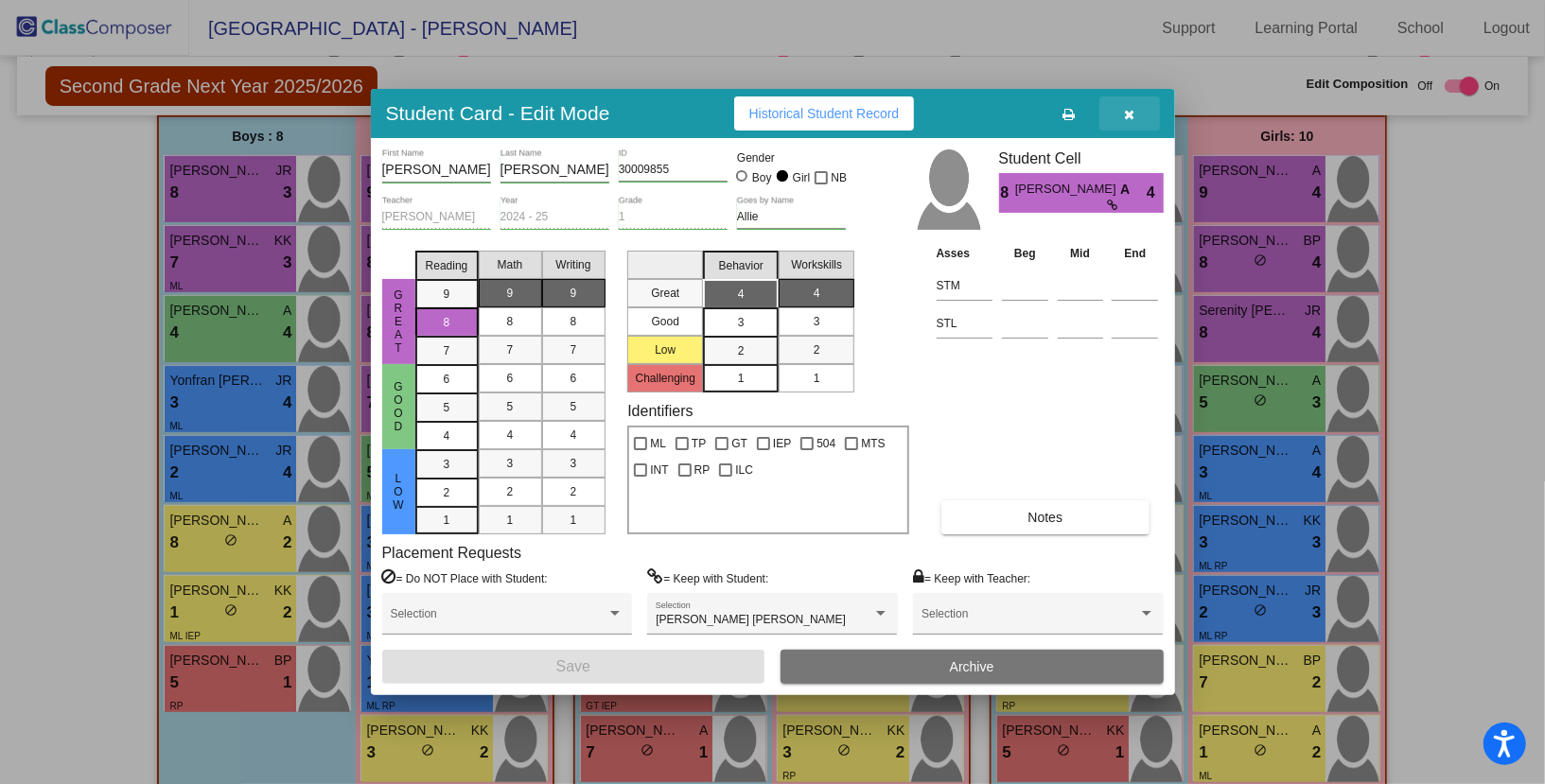 click at bounding box center (1130, 113) 